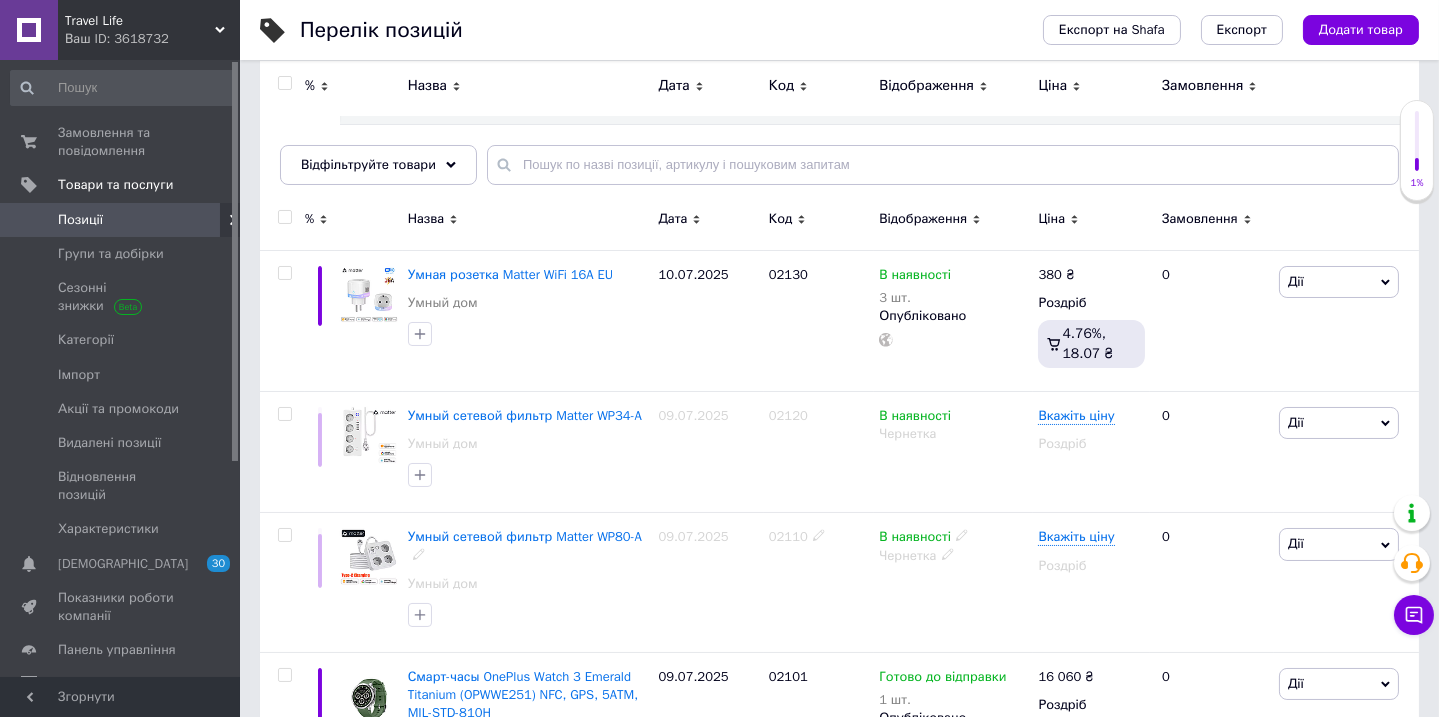 scroll, scrollTop: 181, scrollLeft: 0, axis: vertical 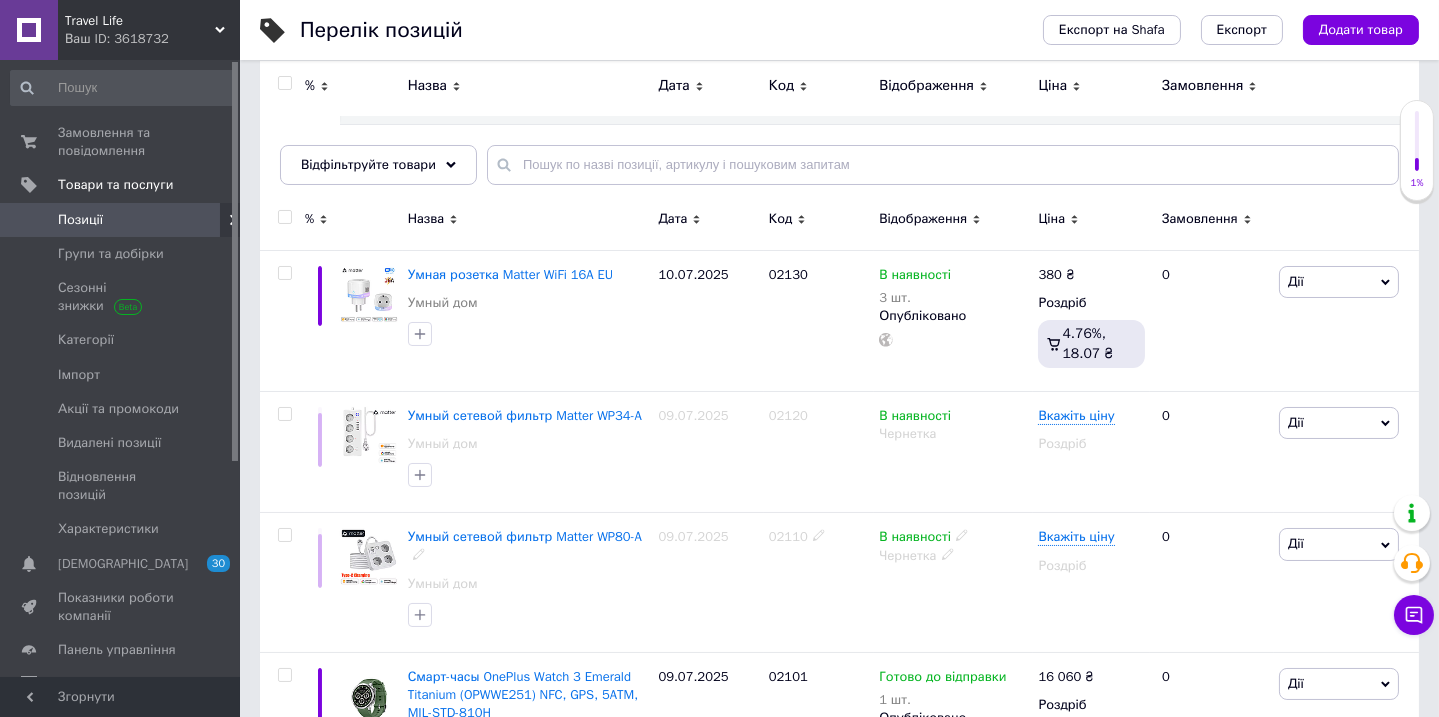 click on "Умная розетка Matter WiFi 16A EU Умный дом" at bounding box center (528, 320) 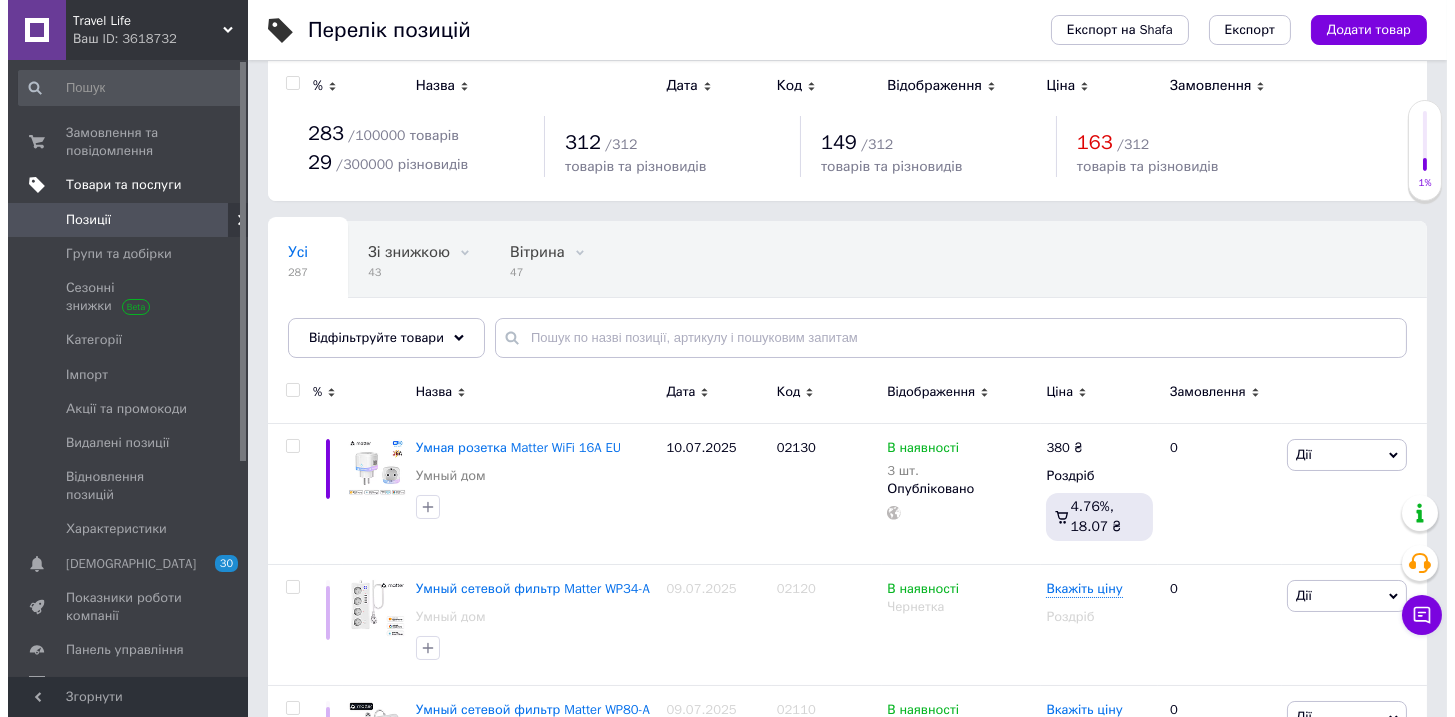 scroll, scrollTop: 0, scrollLeft: 0, axis: both 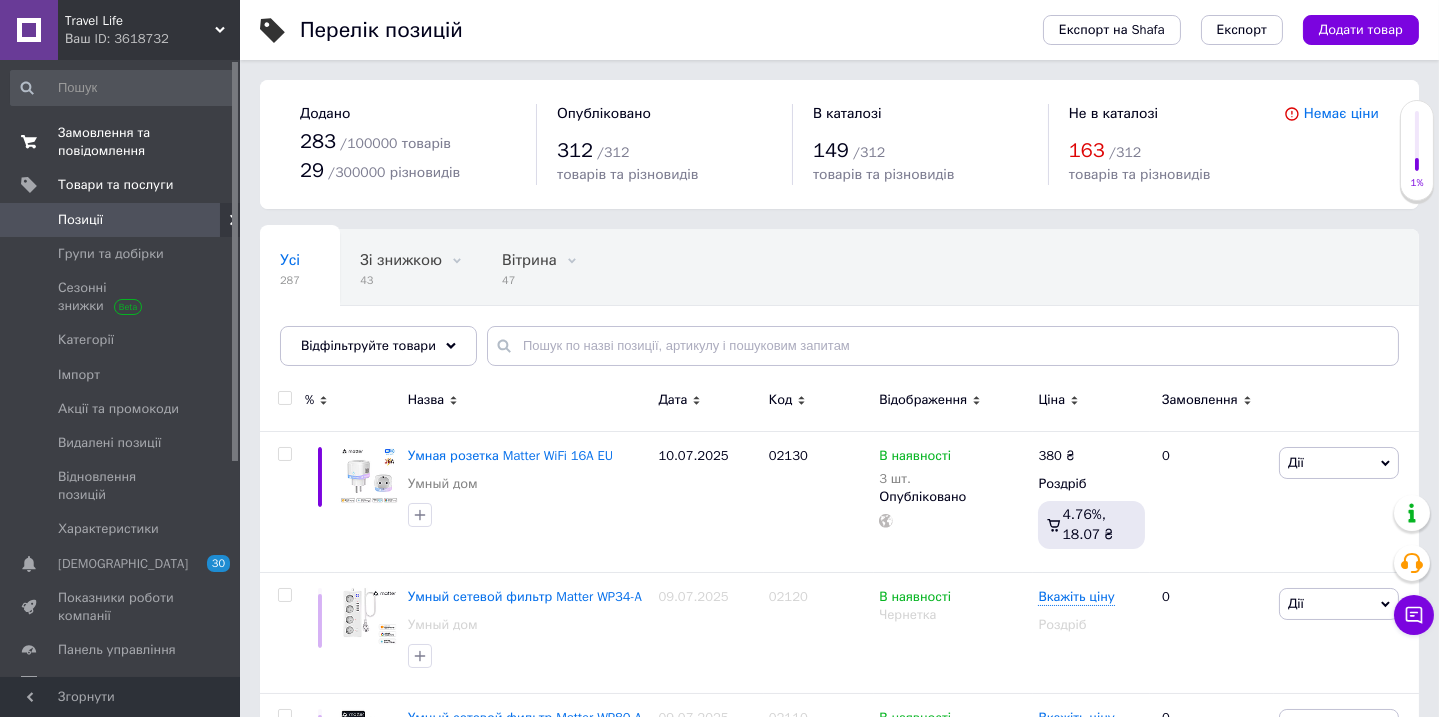 click on "Замовлення та повідомлення" at bounding box center [121, 142] 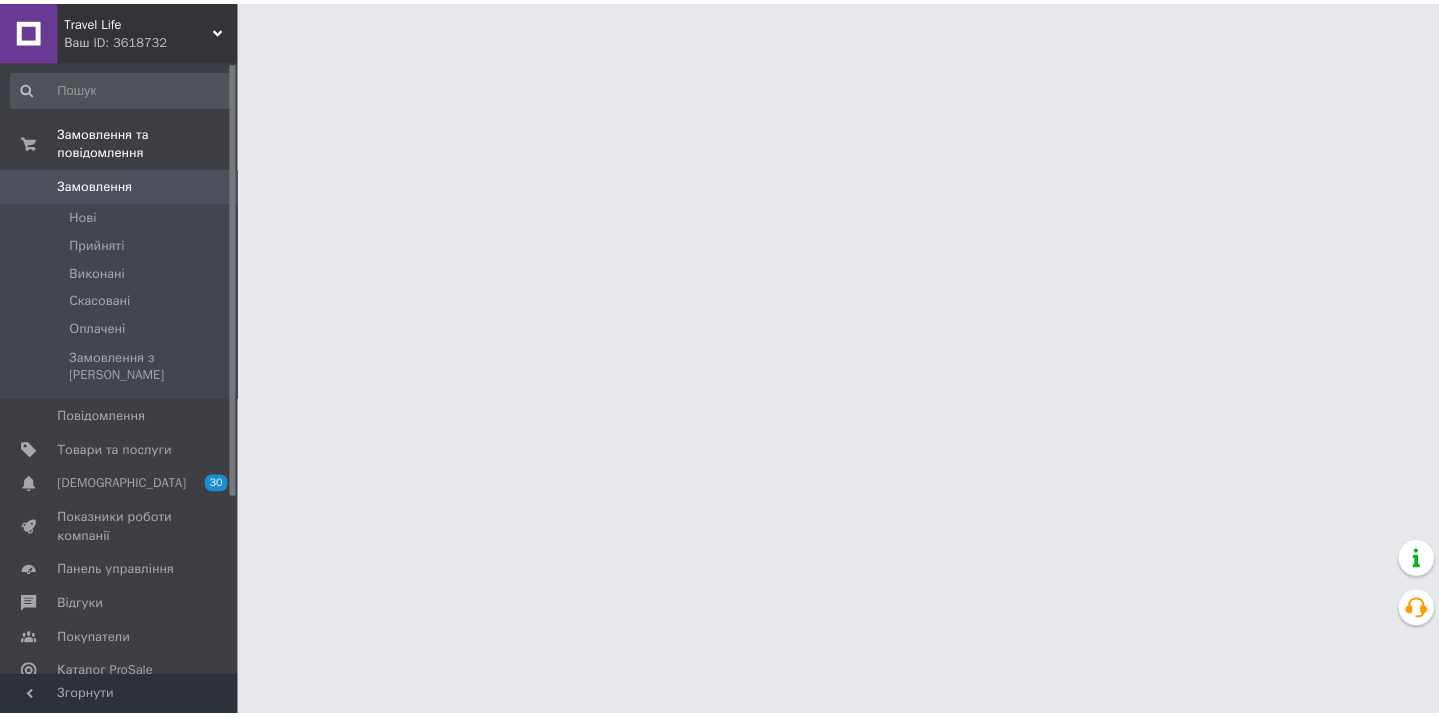scroll, scrollTop: 0, scrollLeft: 0, axis: both 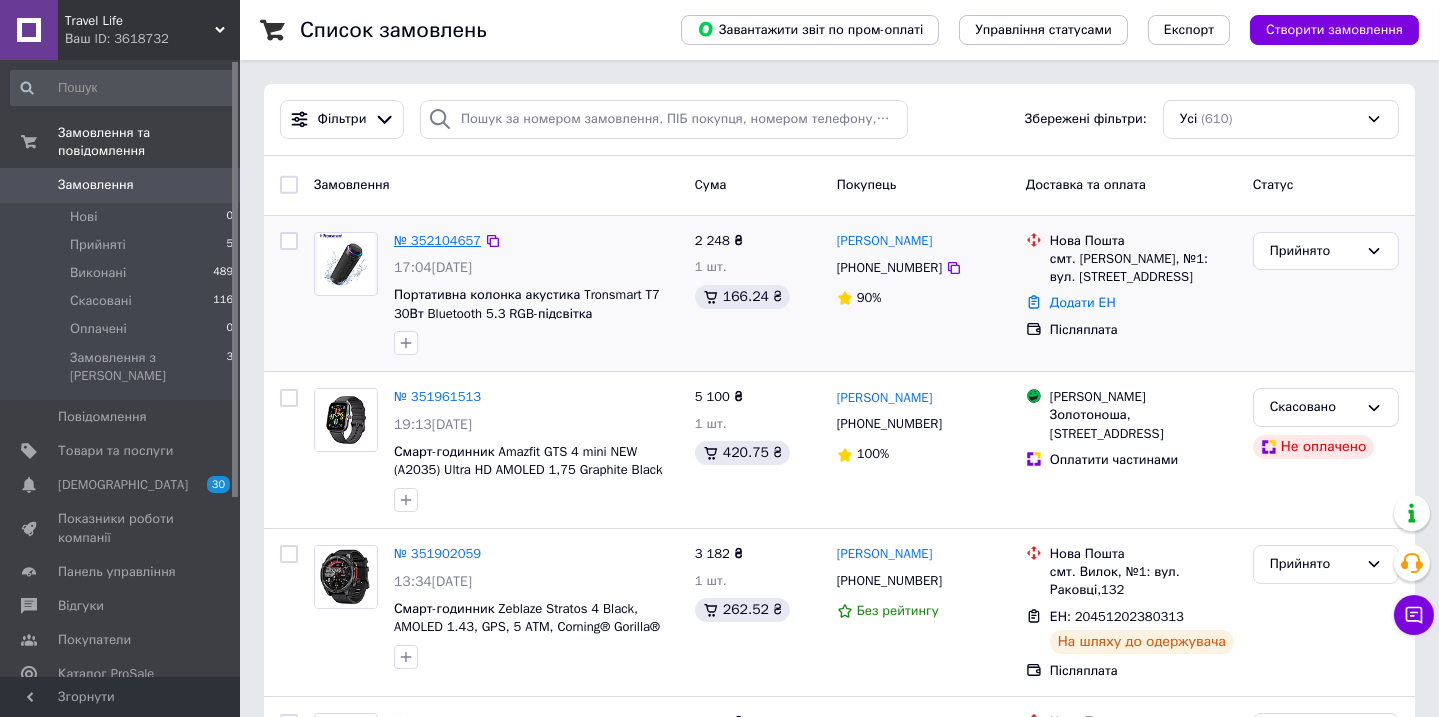 click on "№ 352104657" at bounding box center (437, 240) 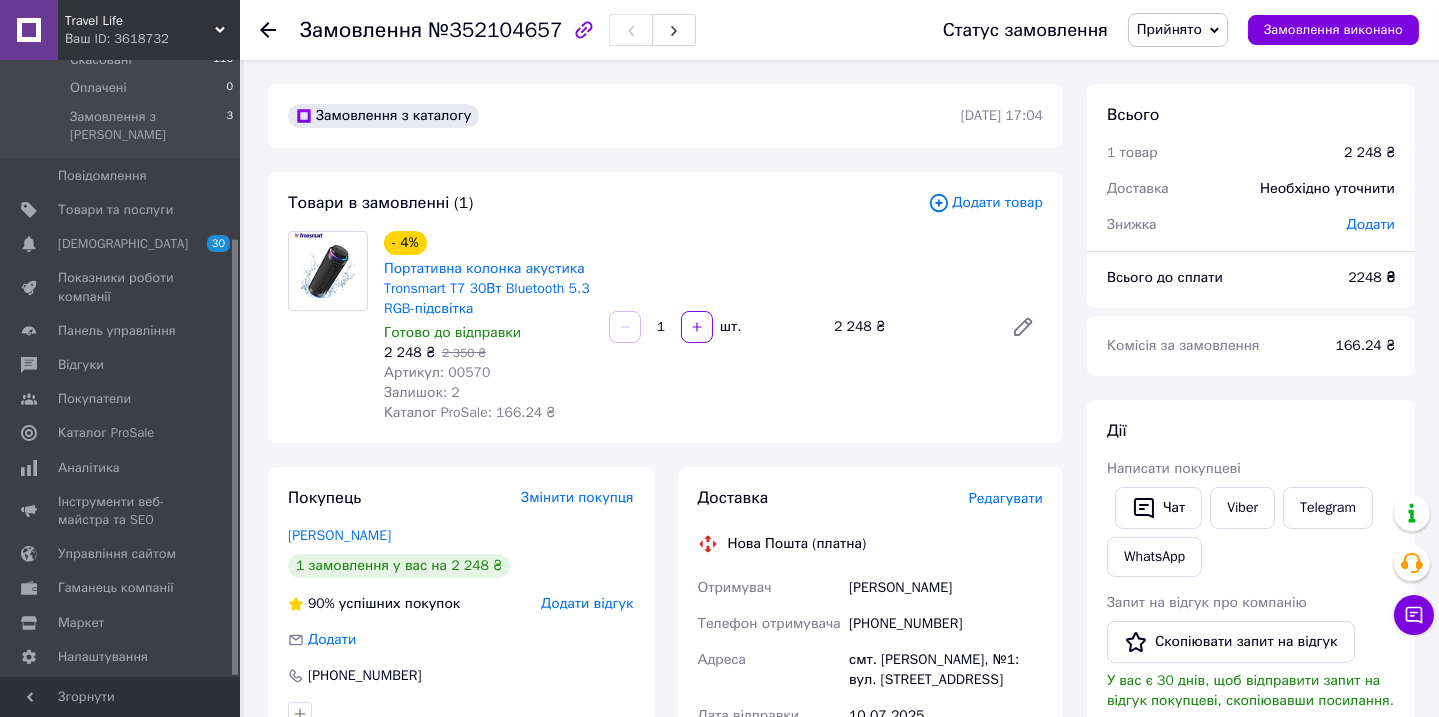 scroll, scrollTop: 253, scrollLeft: 0, axis: vertical 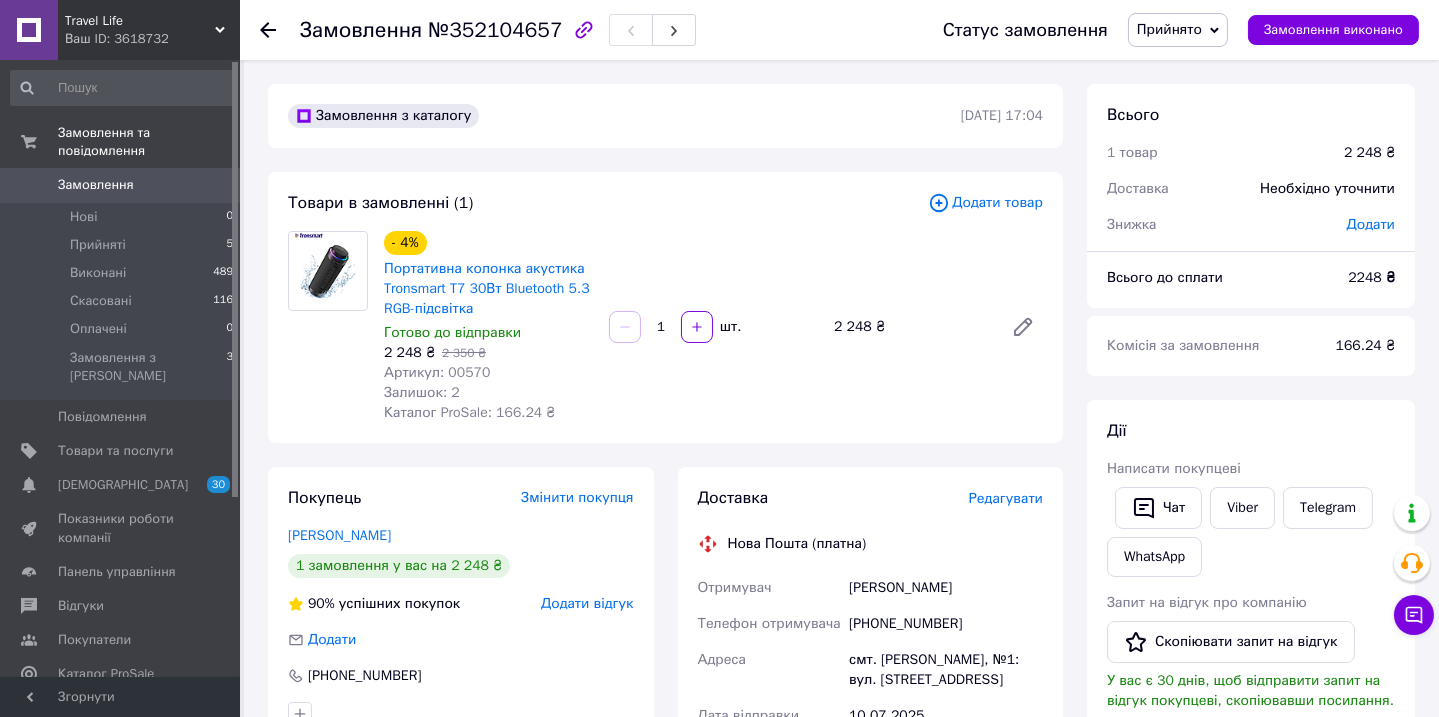 click on "Редагувати" at bounding box center [1006, 498] 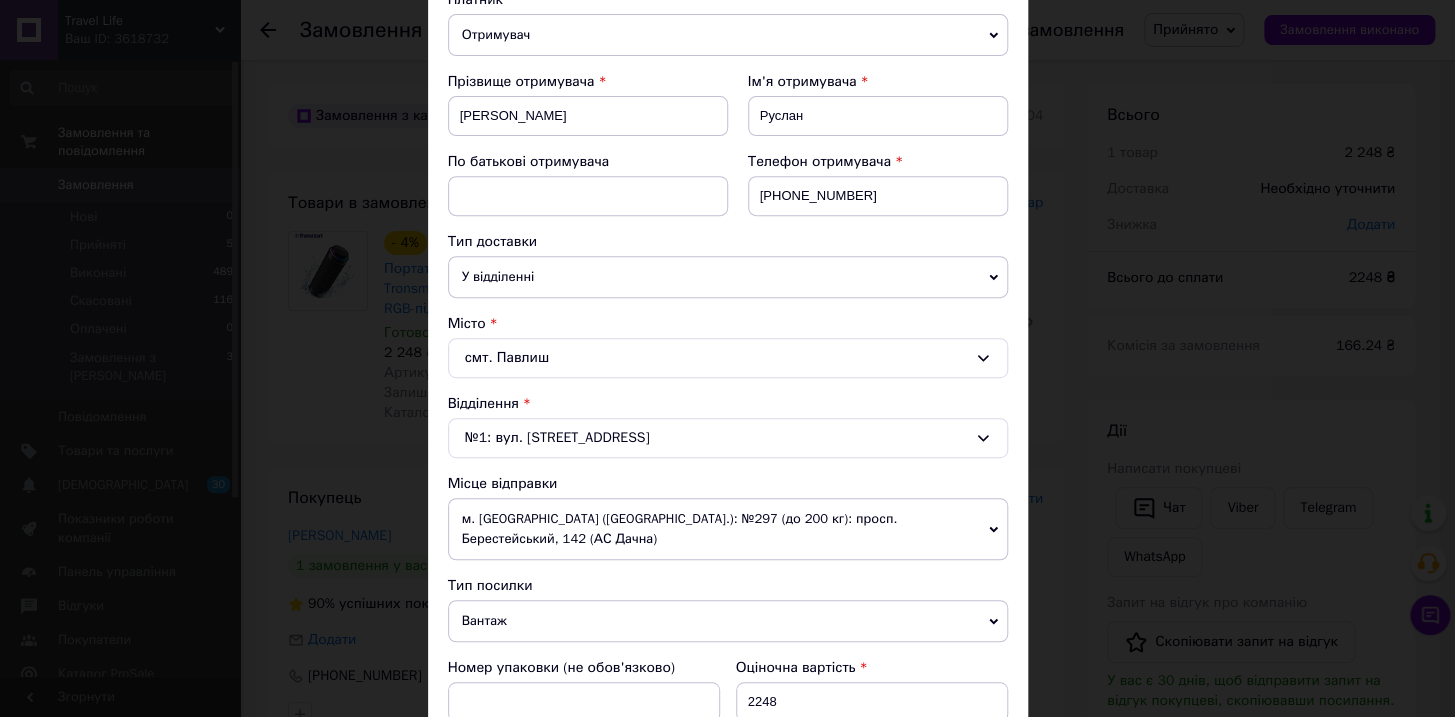 scroll, scrollTop: 363, scrollLeft: 0, axis: vertical 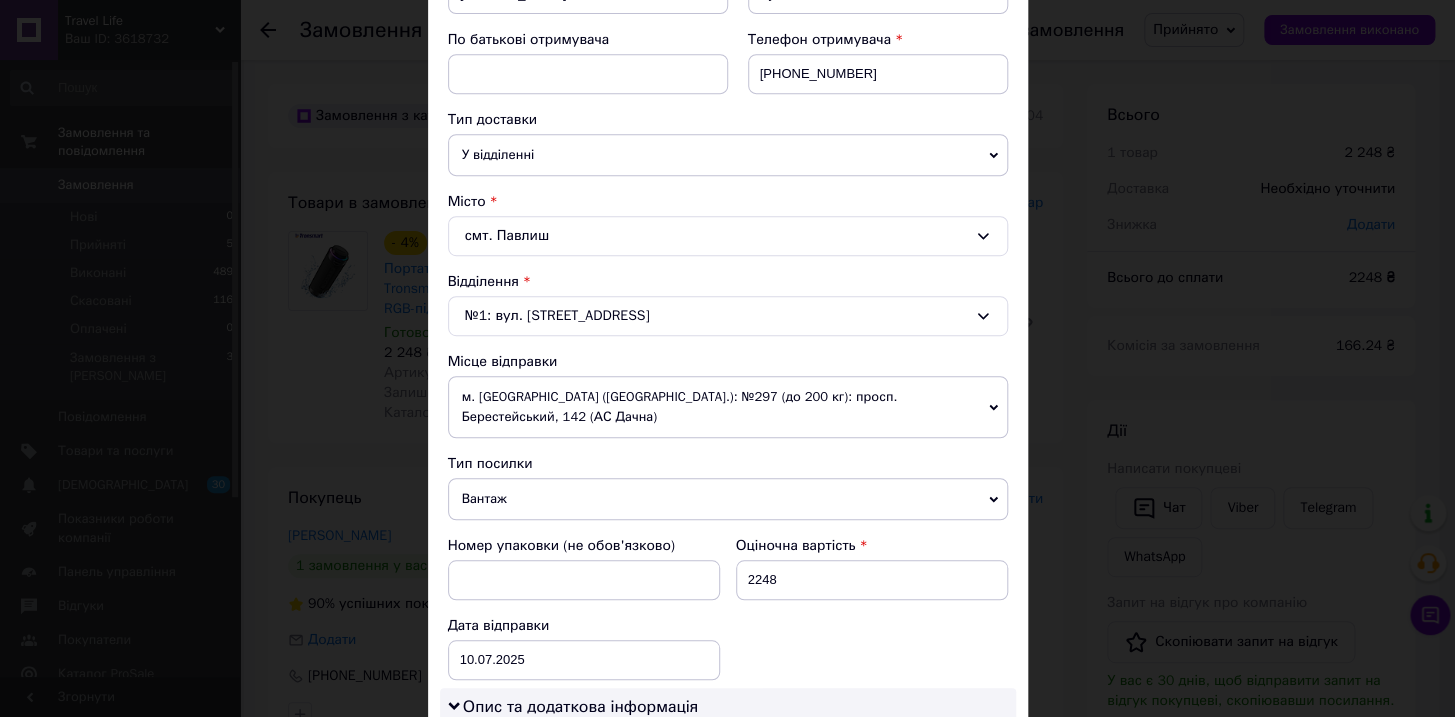 click 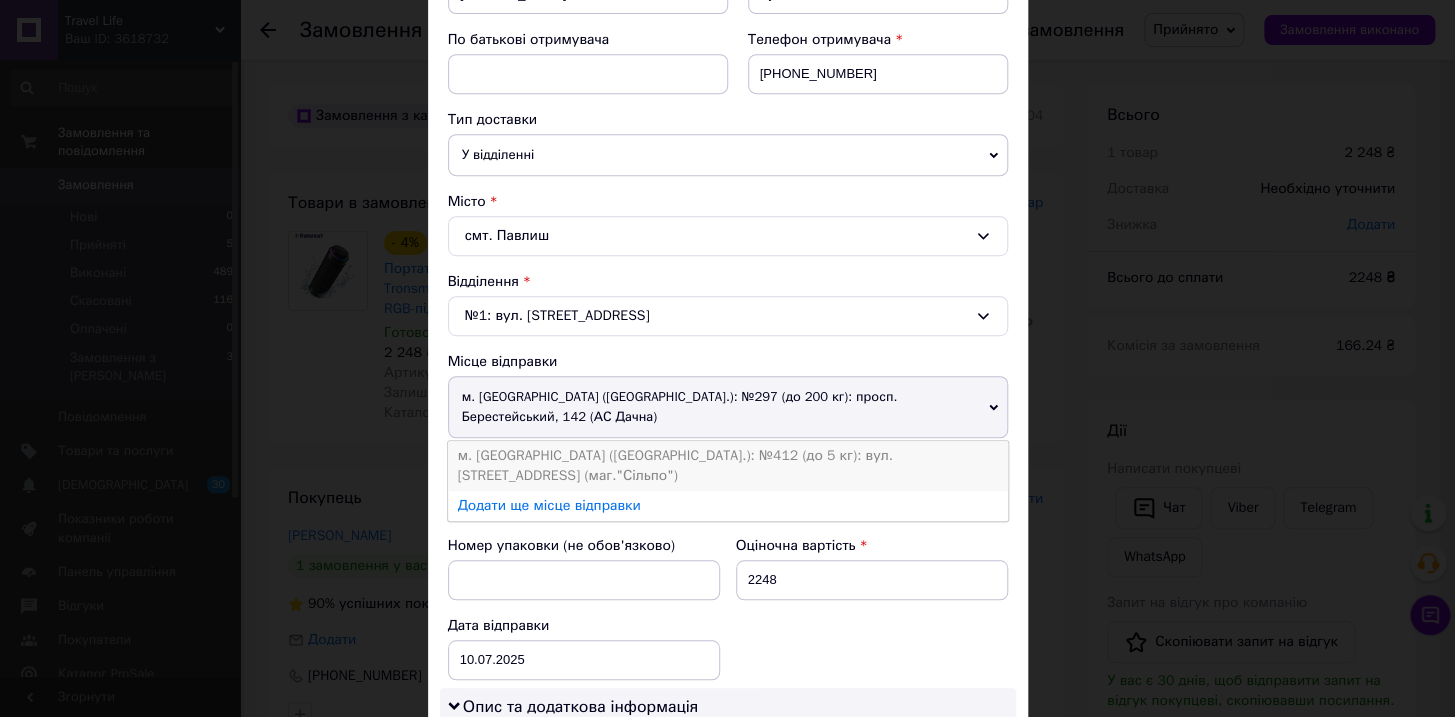 click on "м. Київ (Київська обл.): №412 (до 5 кг): вул. Чорнобильська, 3 (маг."Сільпо")" at bounding box center [728, 466] 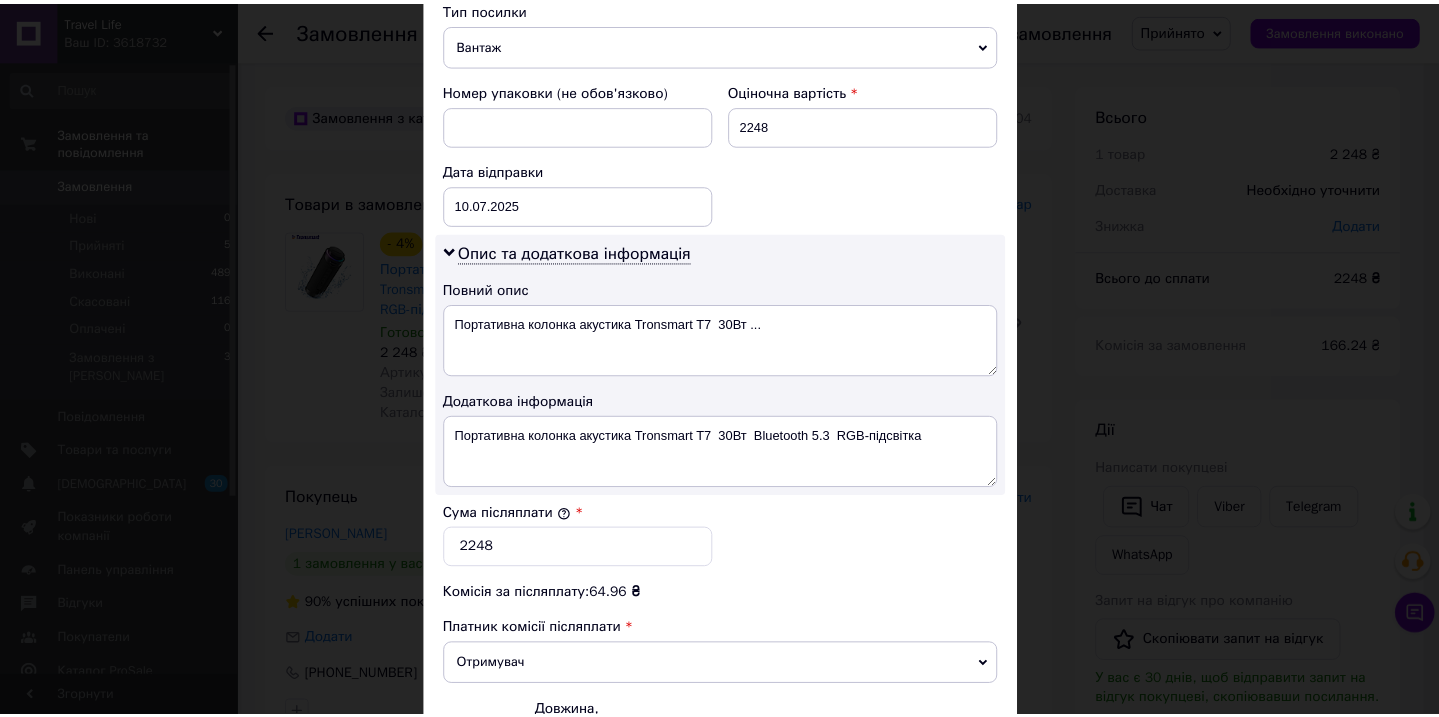 scroll, scrollTop: 1000, scrollLeft: 0, axis: vertical 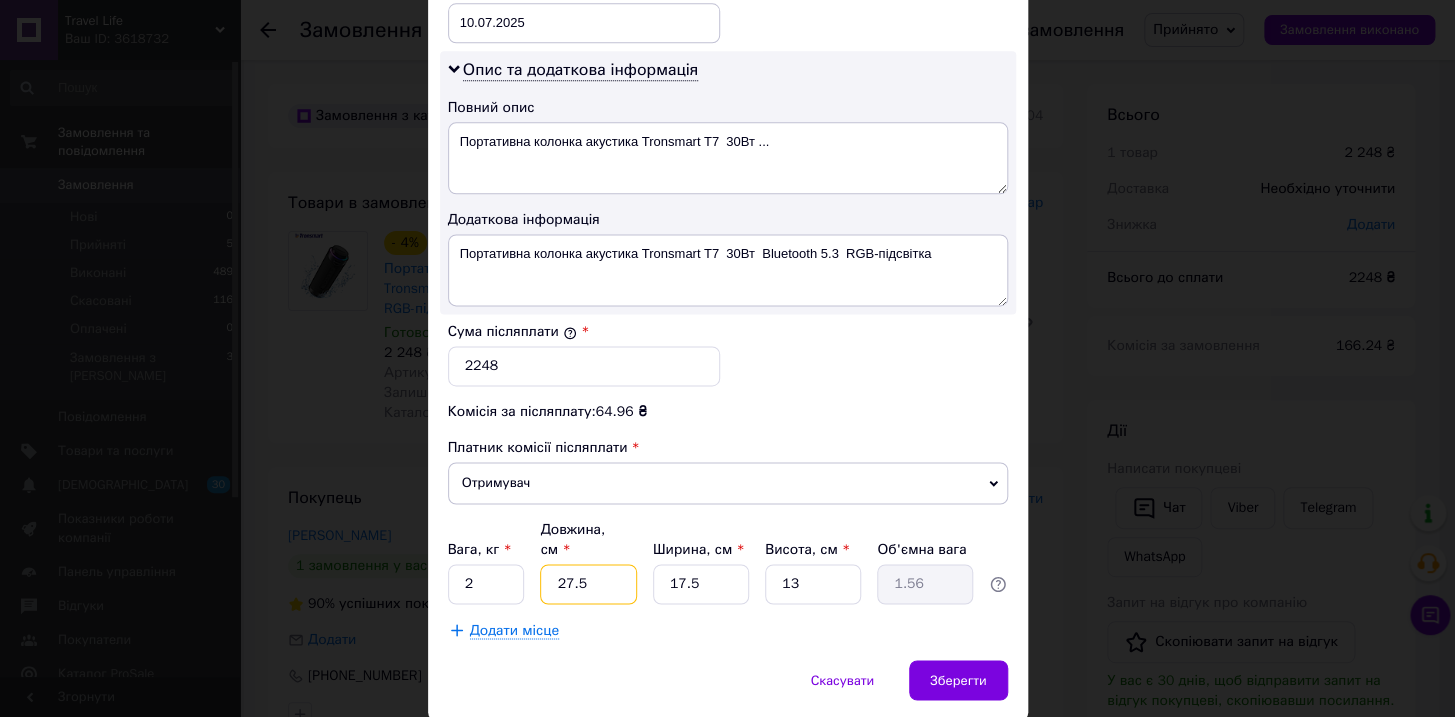 click on "27.5" at bounding box center [588, 584] 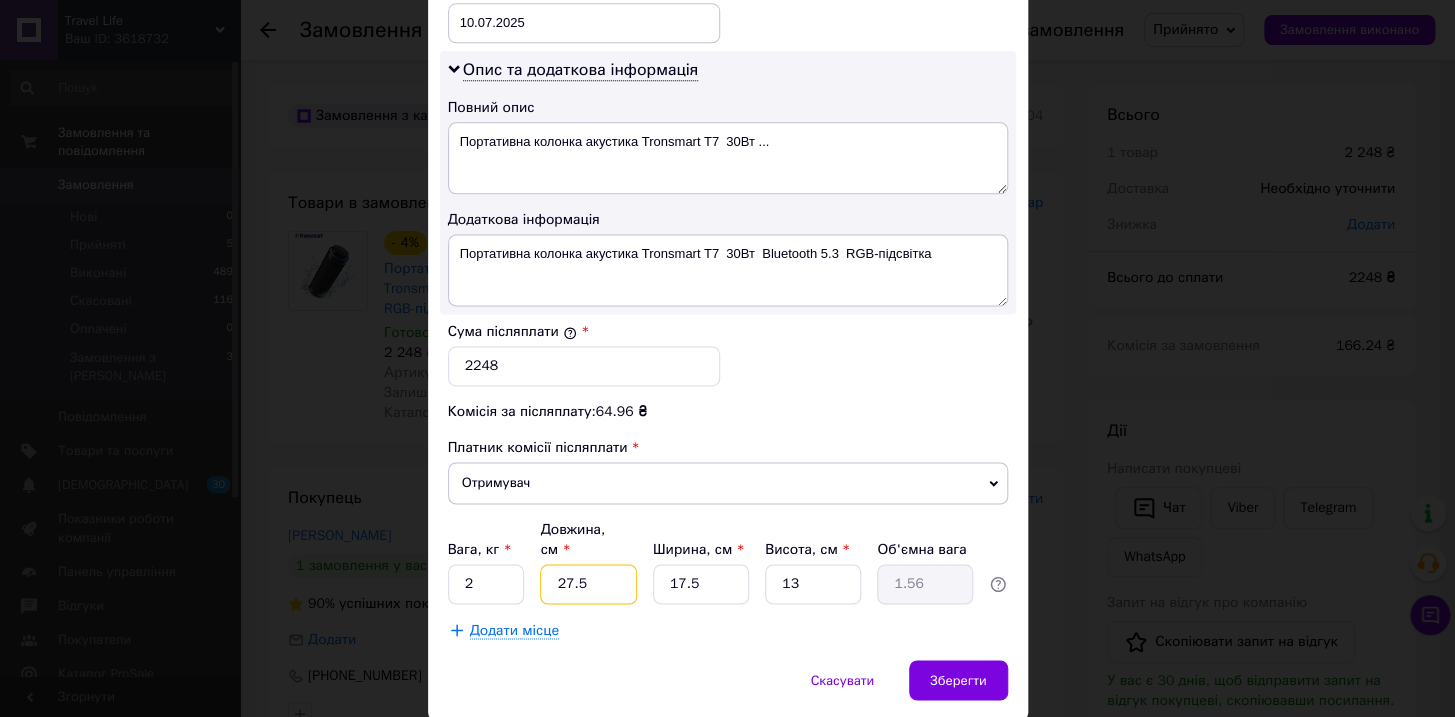 type on "27." 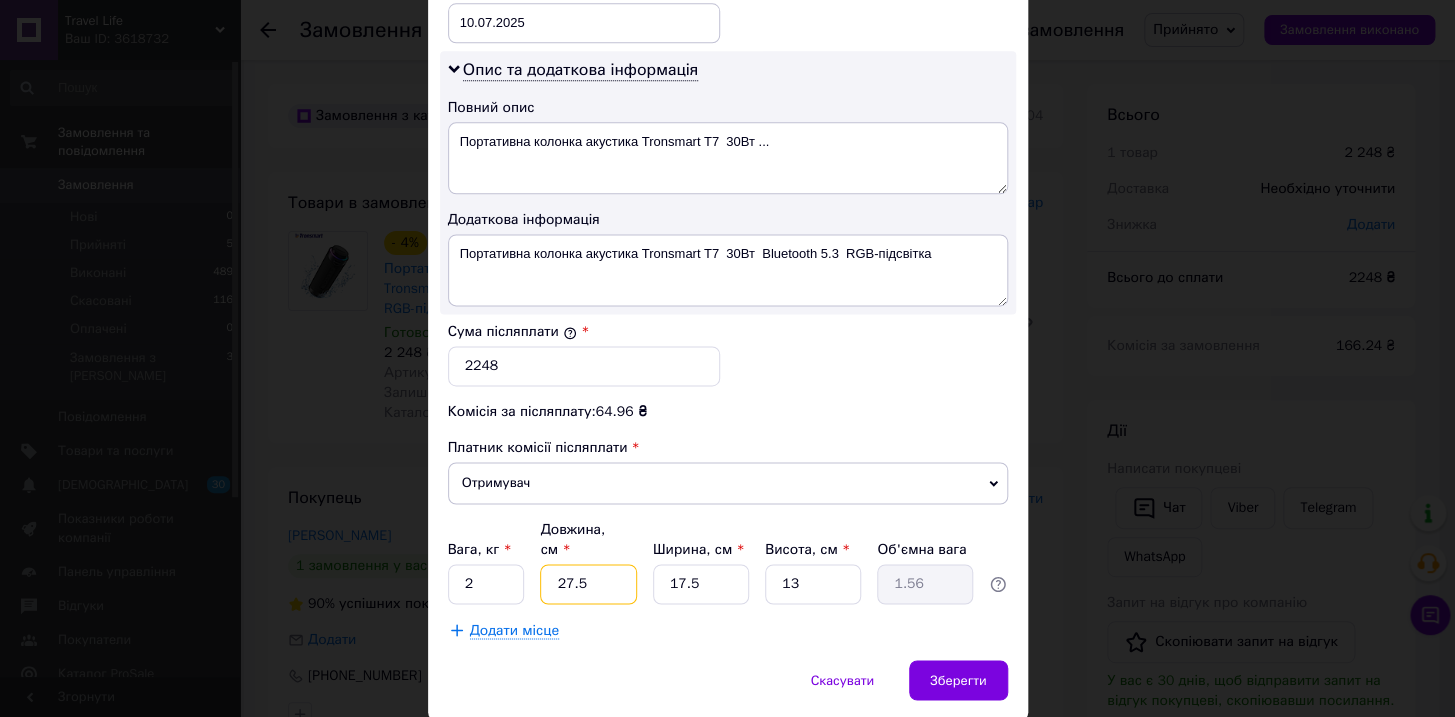 type on "1.54" 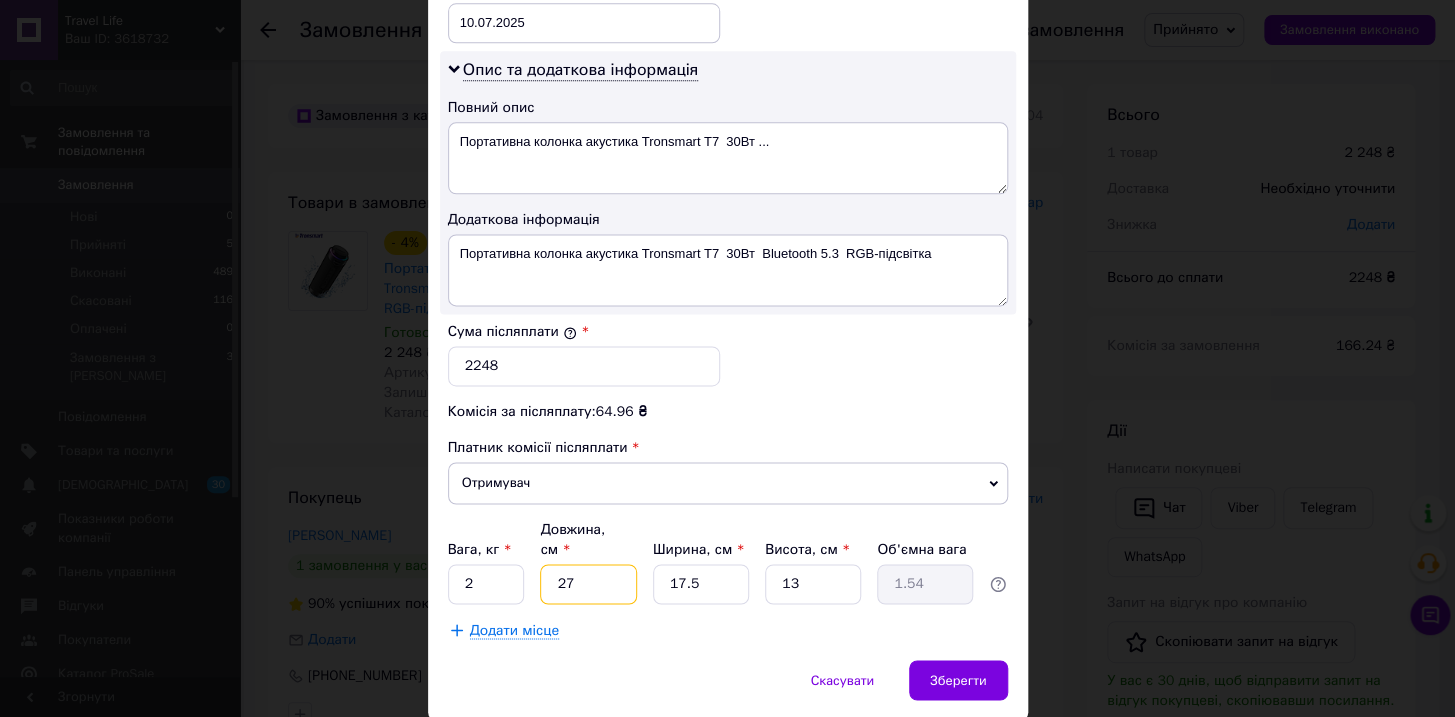 type on "2" 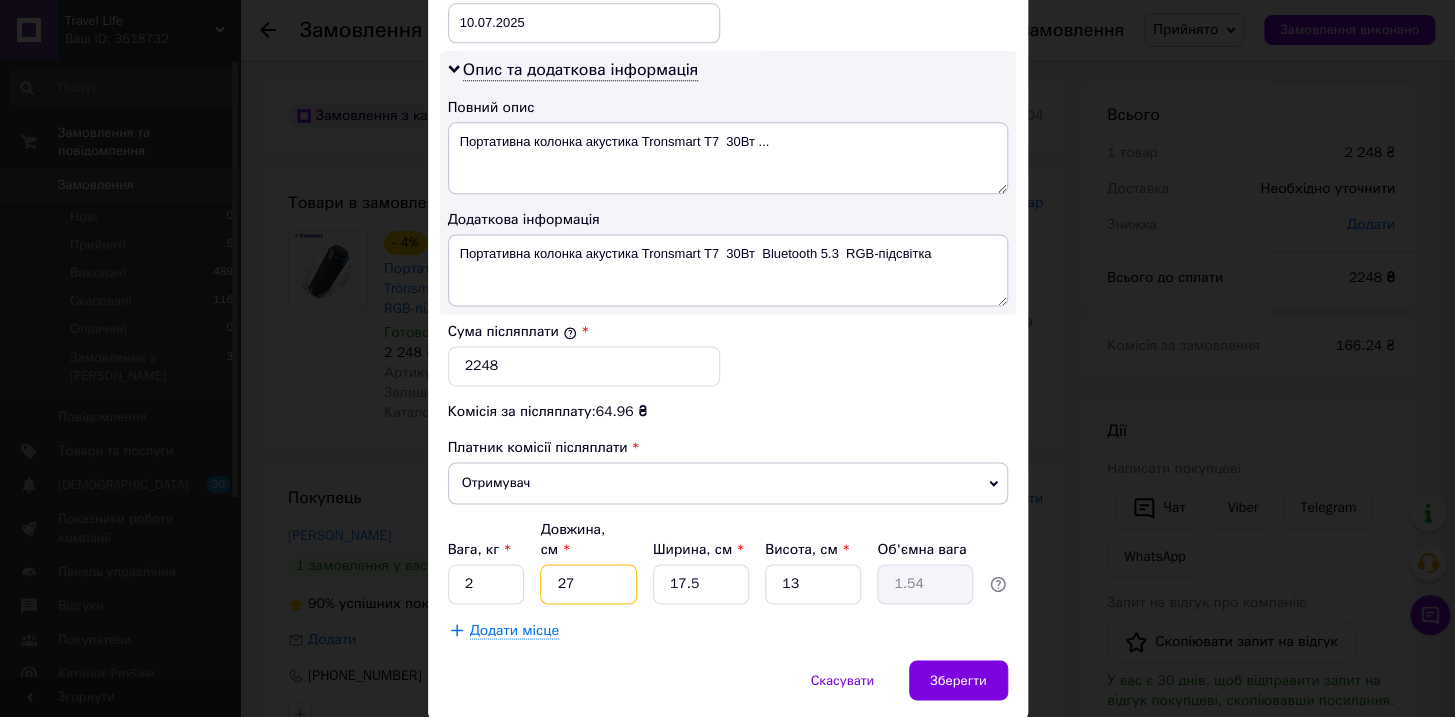 type on "0.11" 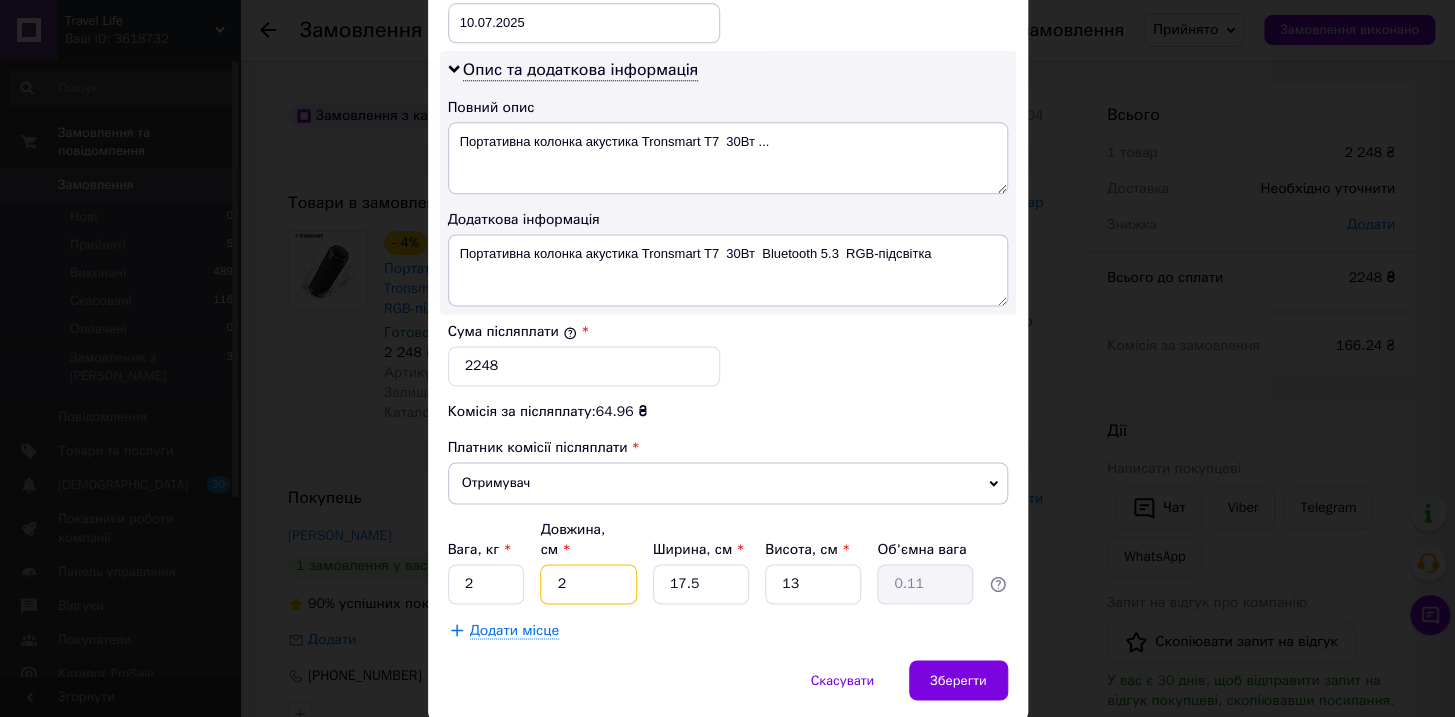 type 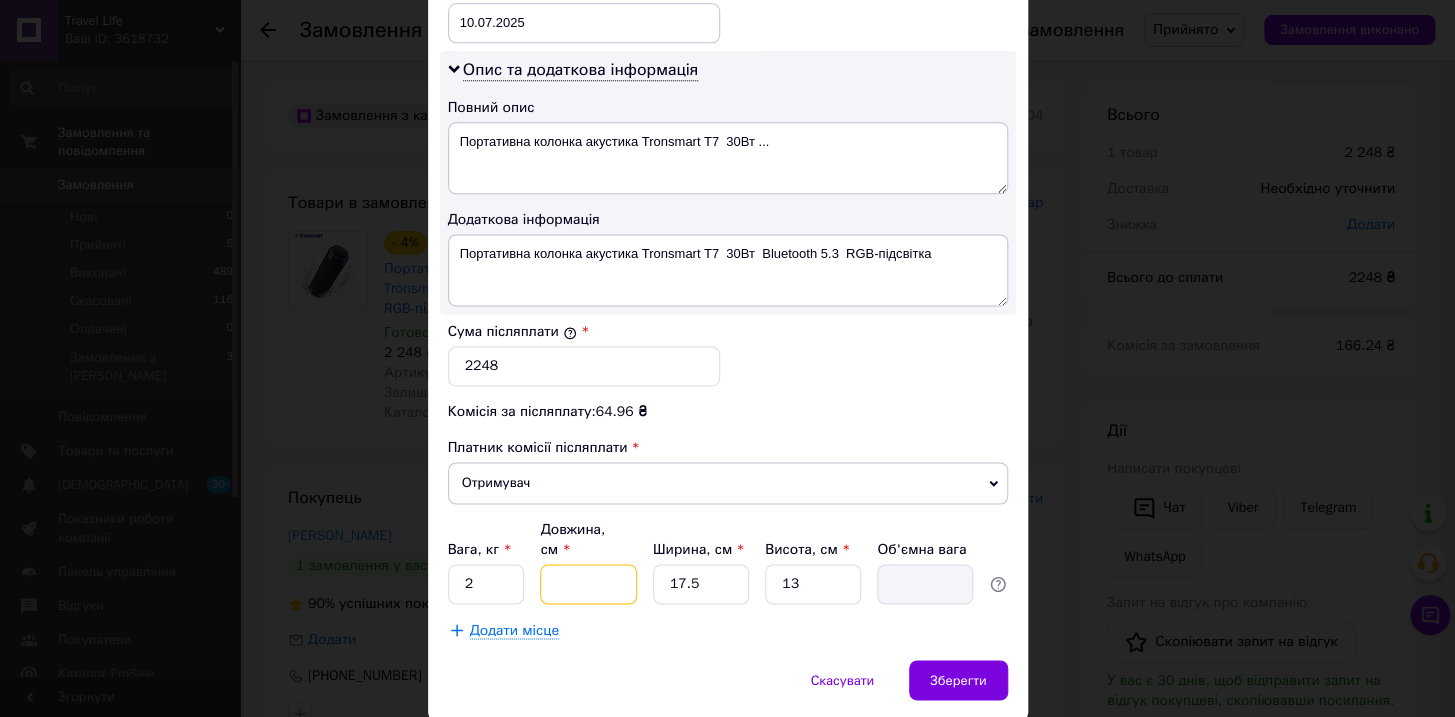 type on "3" 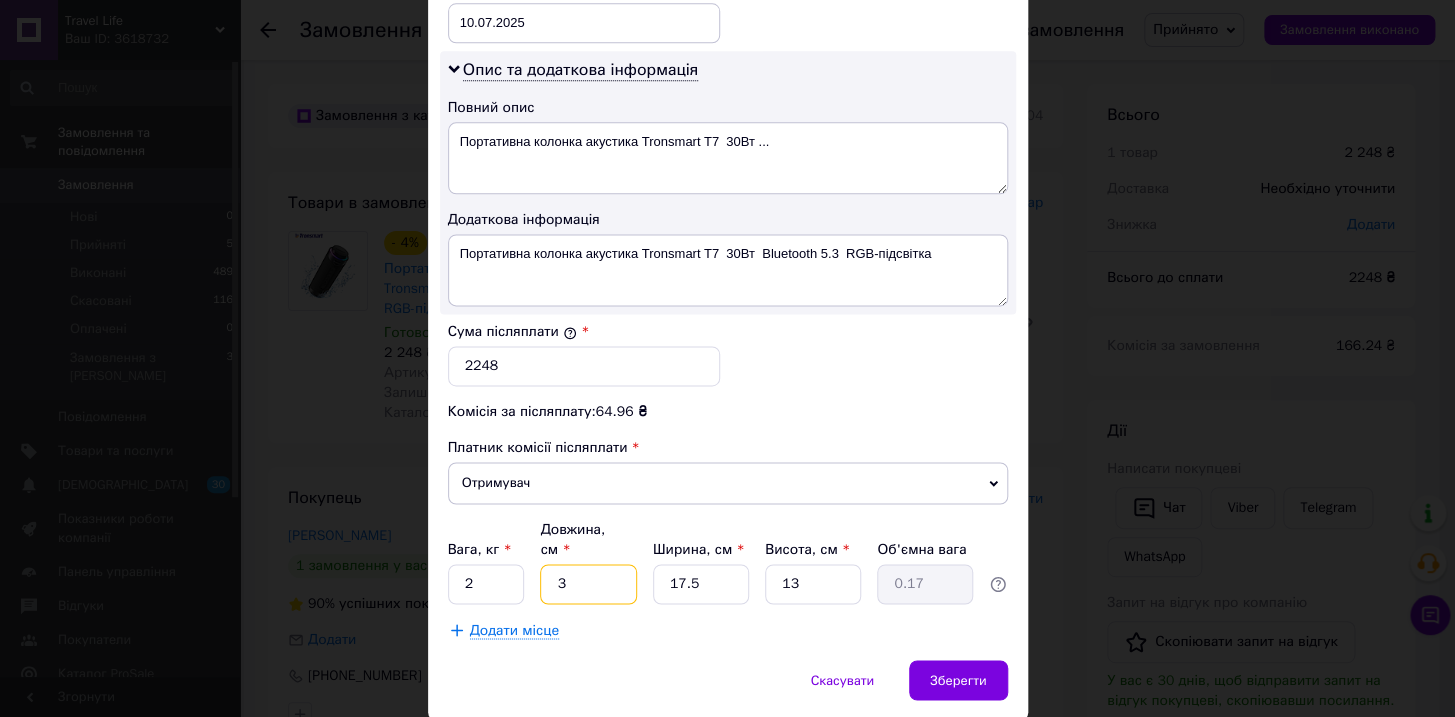type on "34" 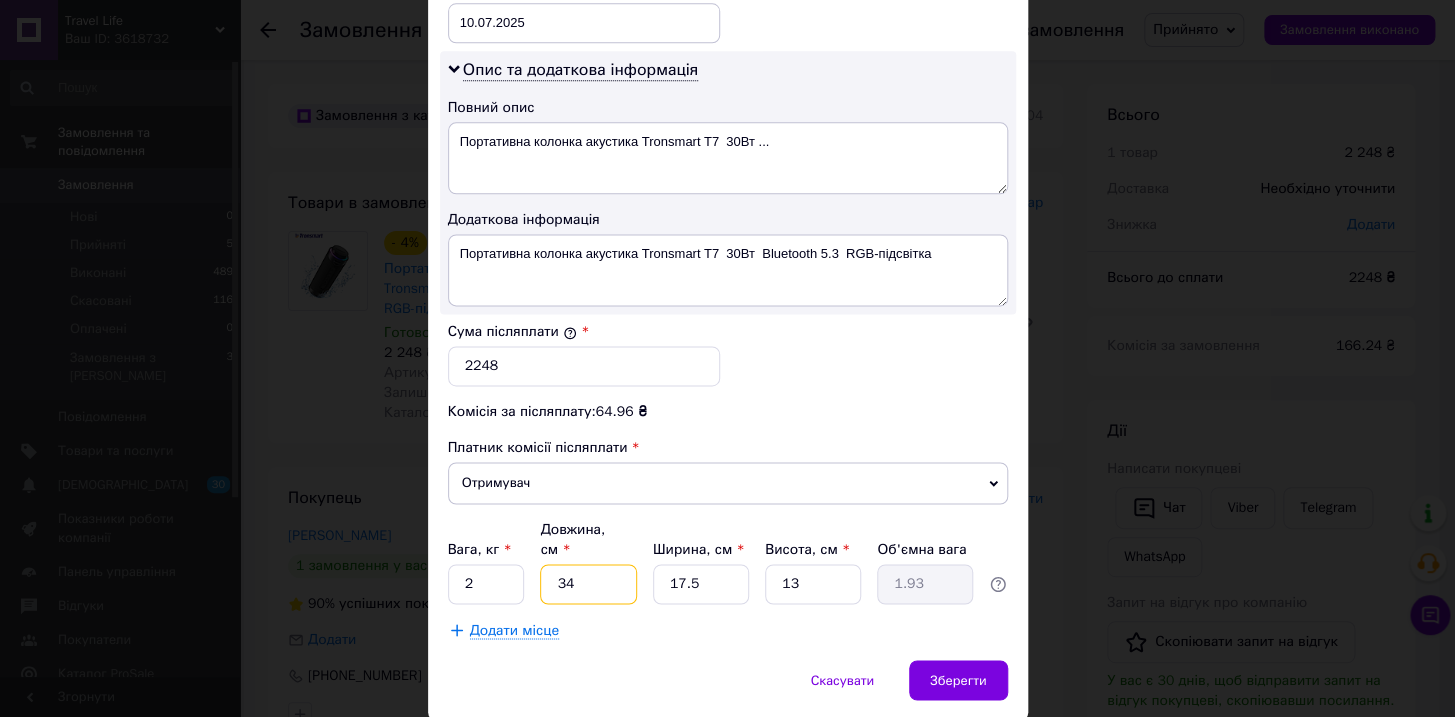 type on "34" 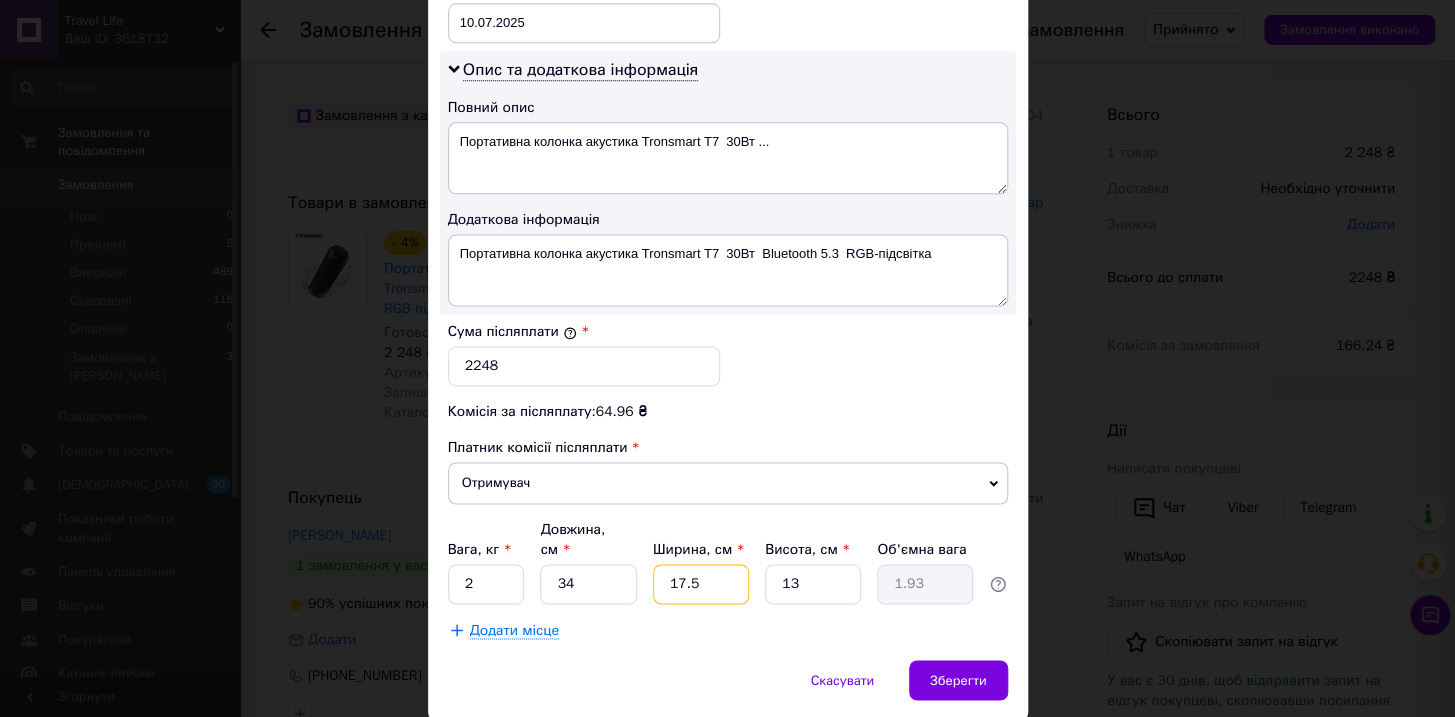click on "17.5" at bounding box center [701, 584] 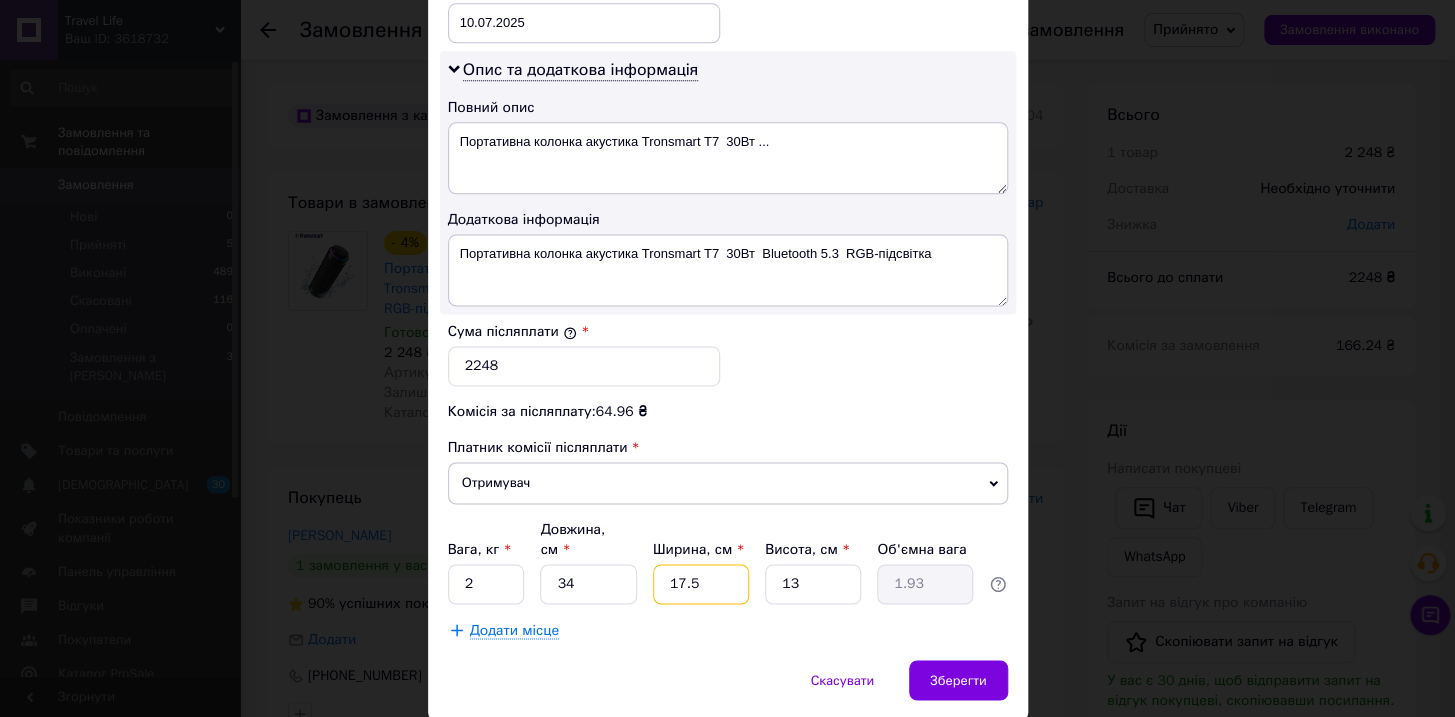 type on "17." 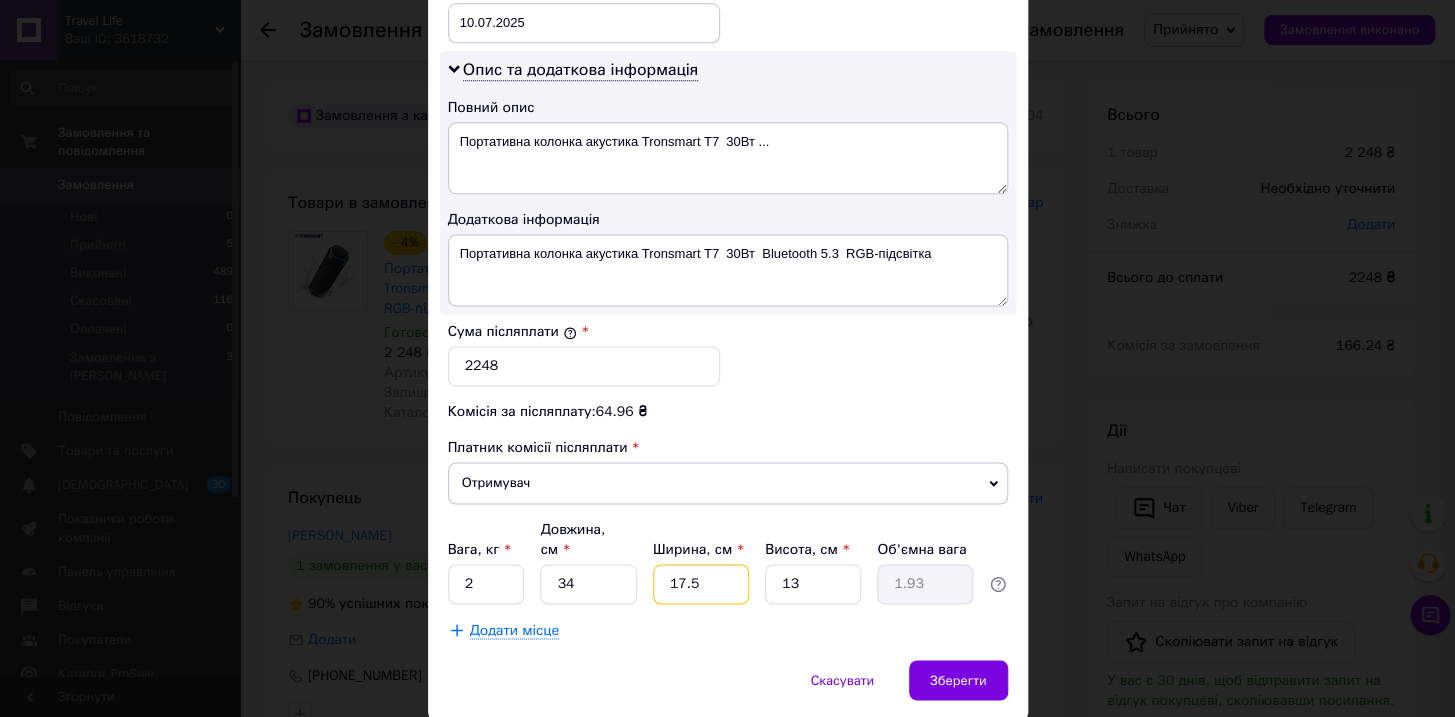 type on "1.88" 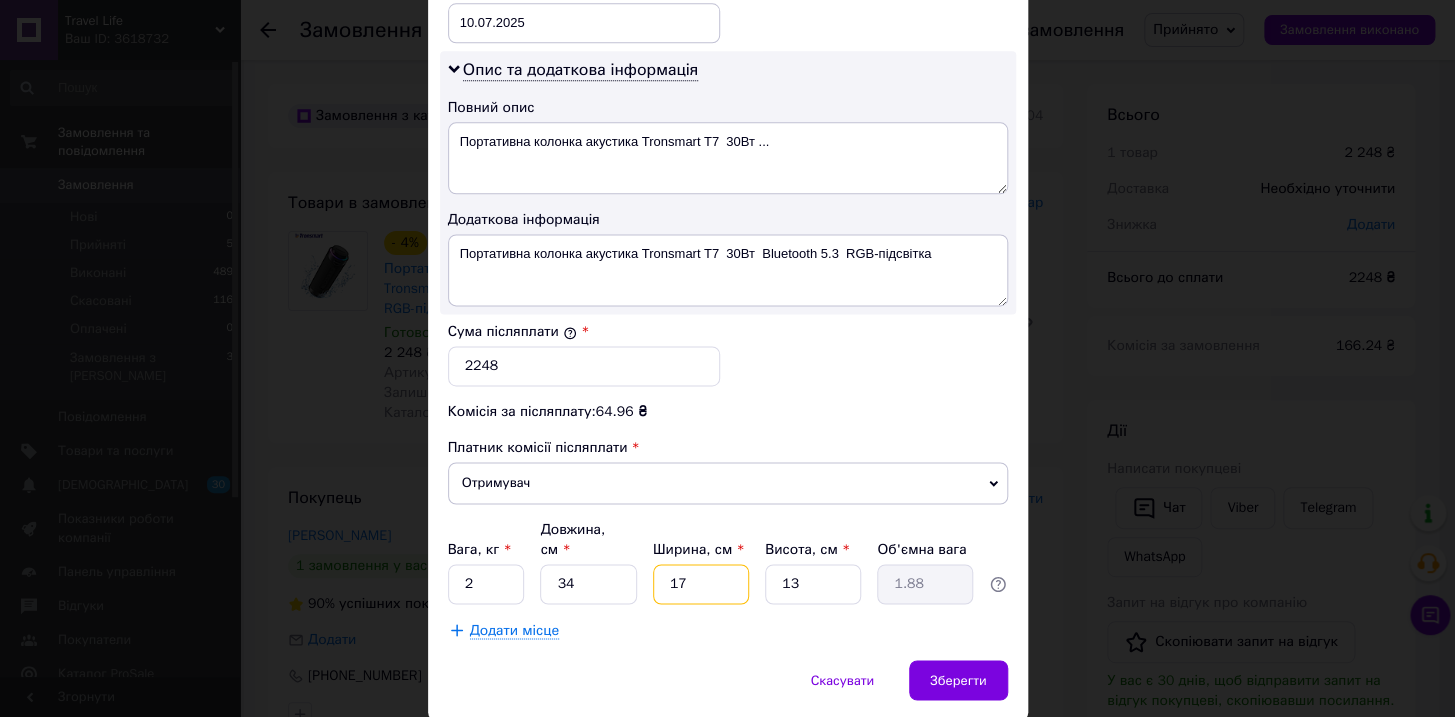 type on "1" 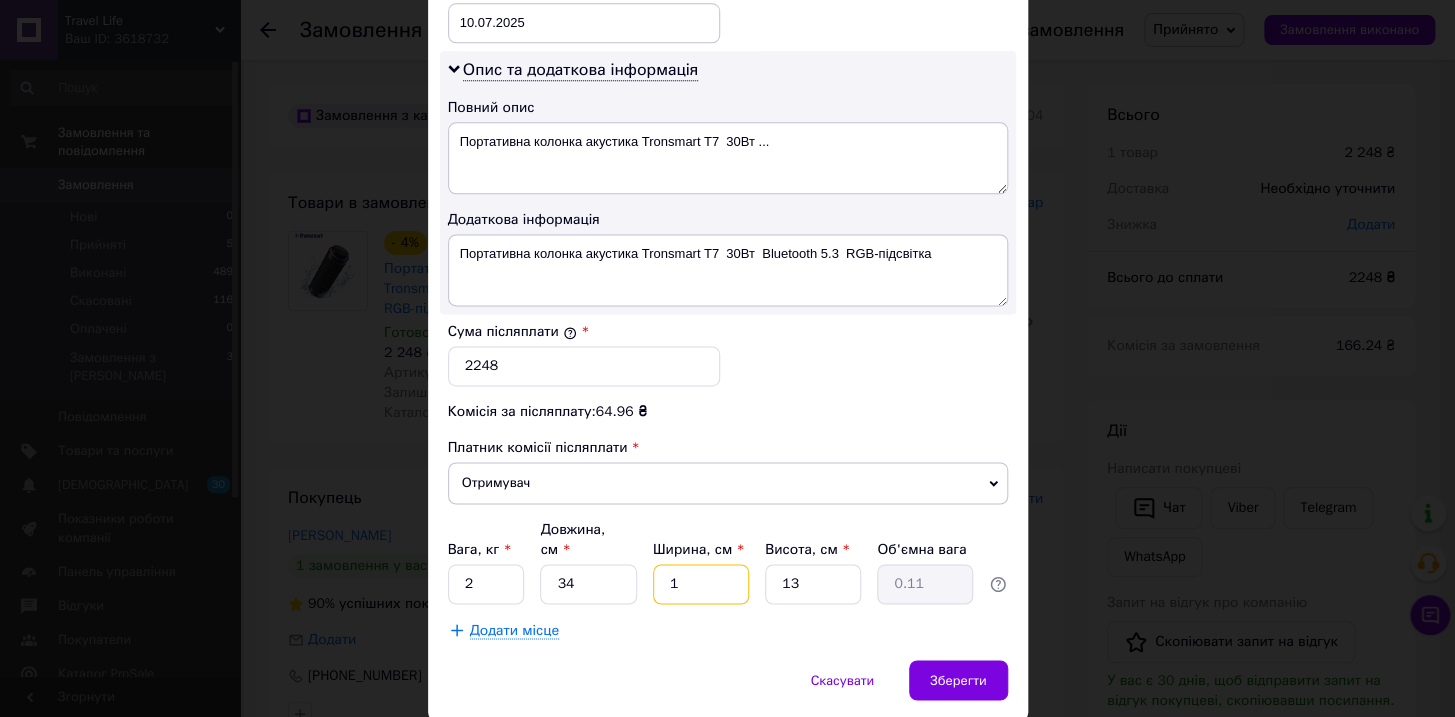 type 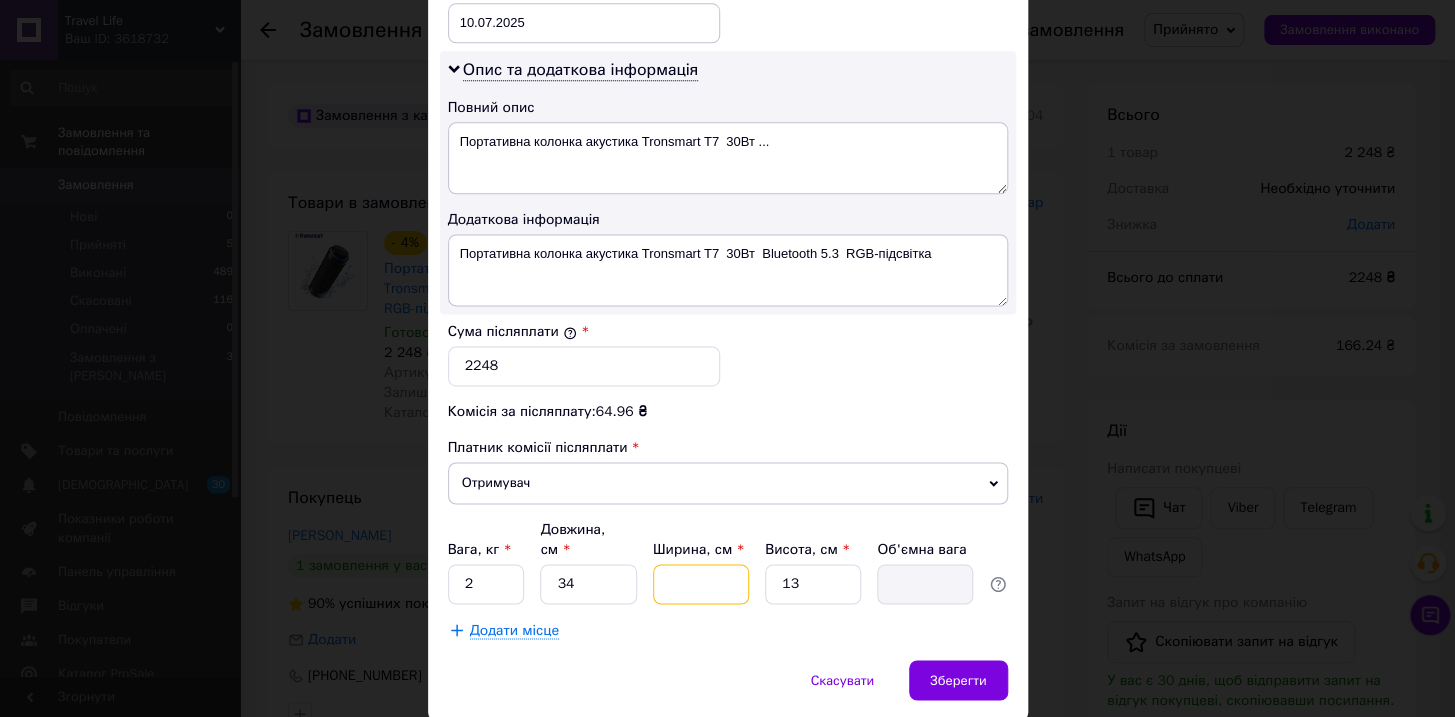 type on "2" 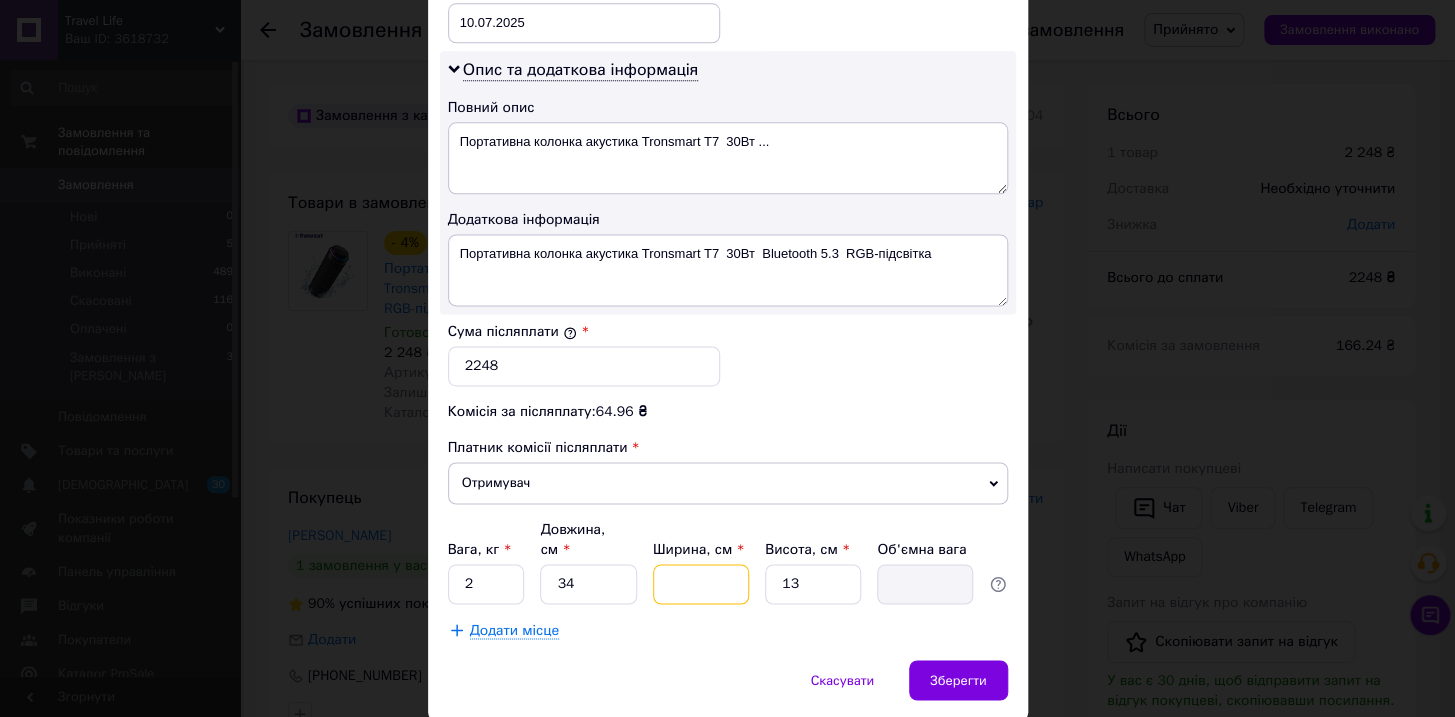 type on "0.22" 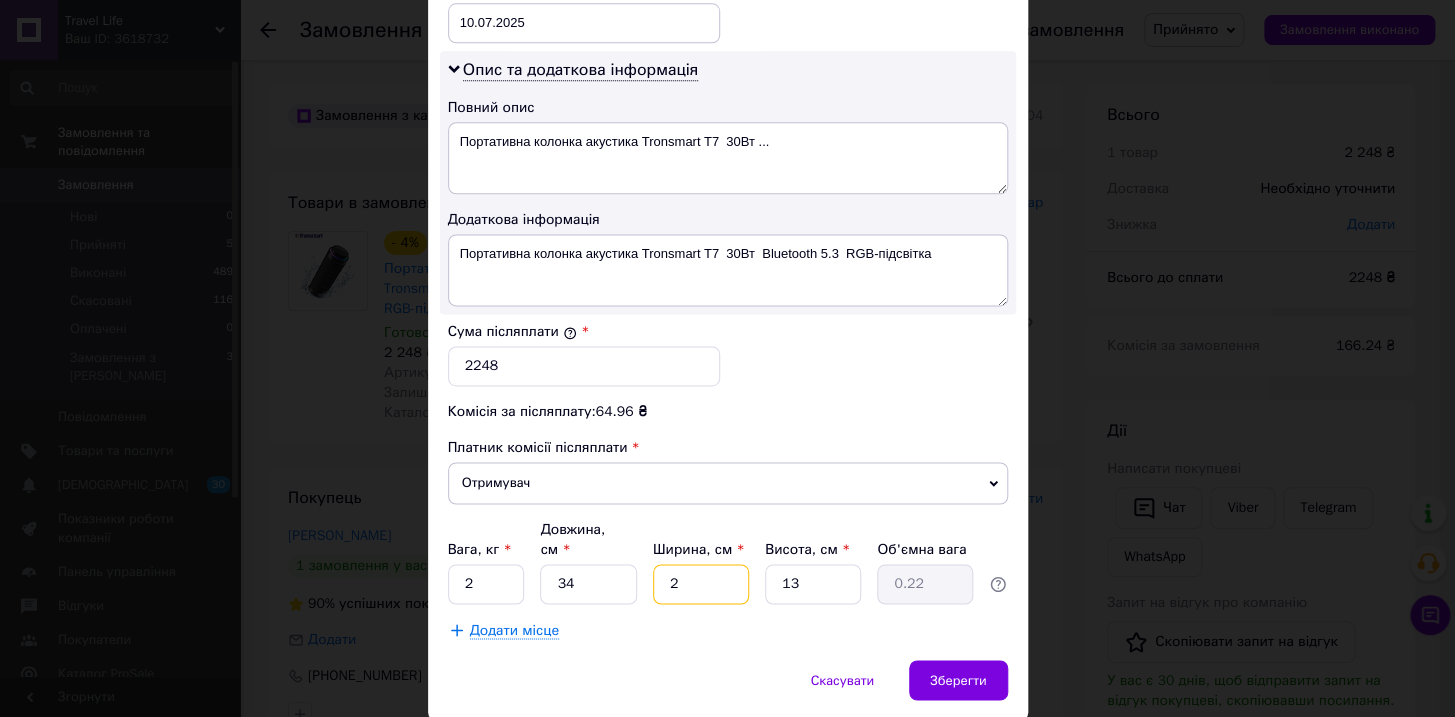 type on "24" 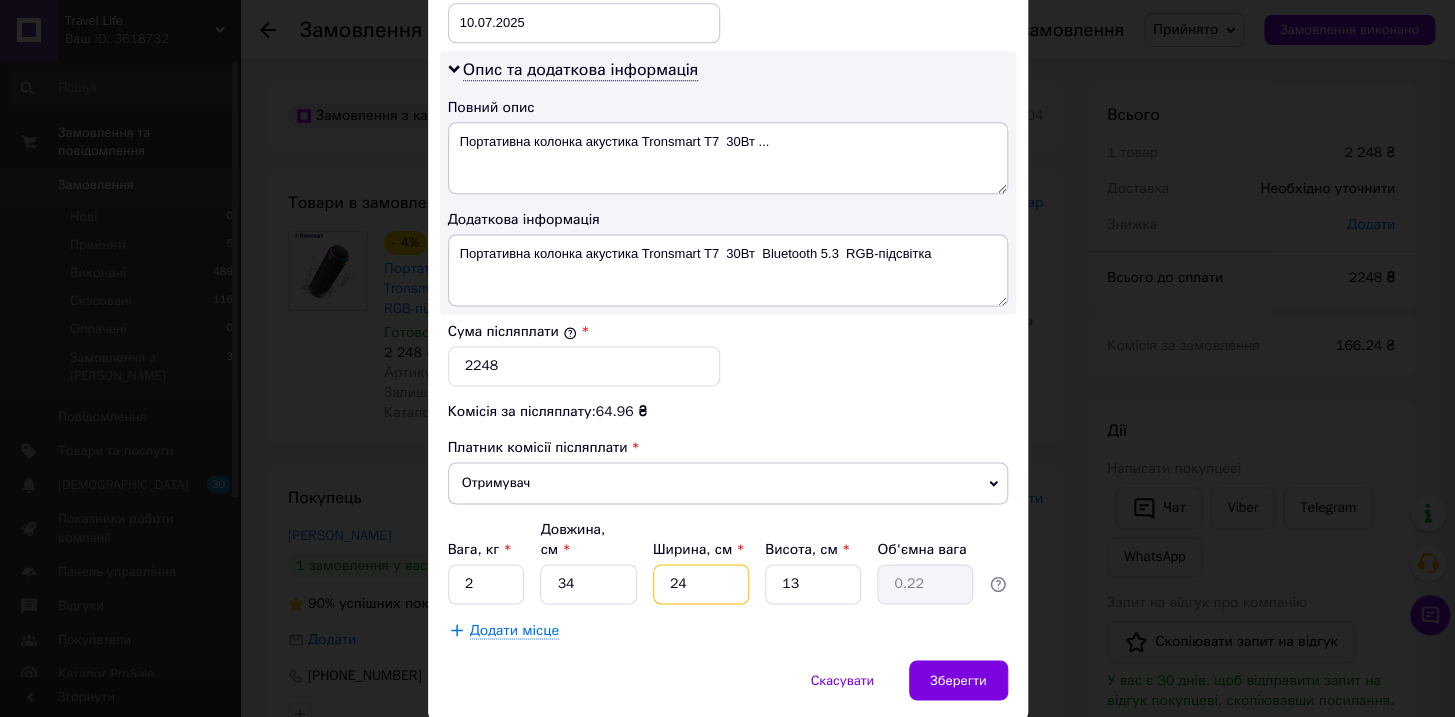 type on "2.65" 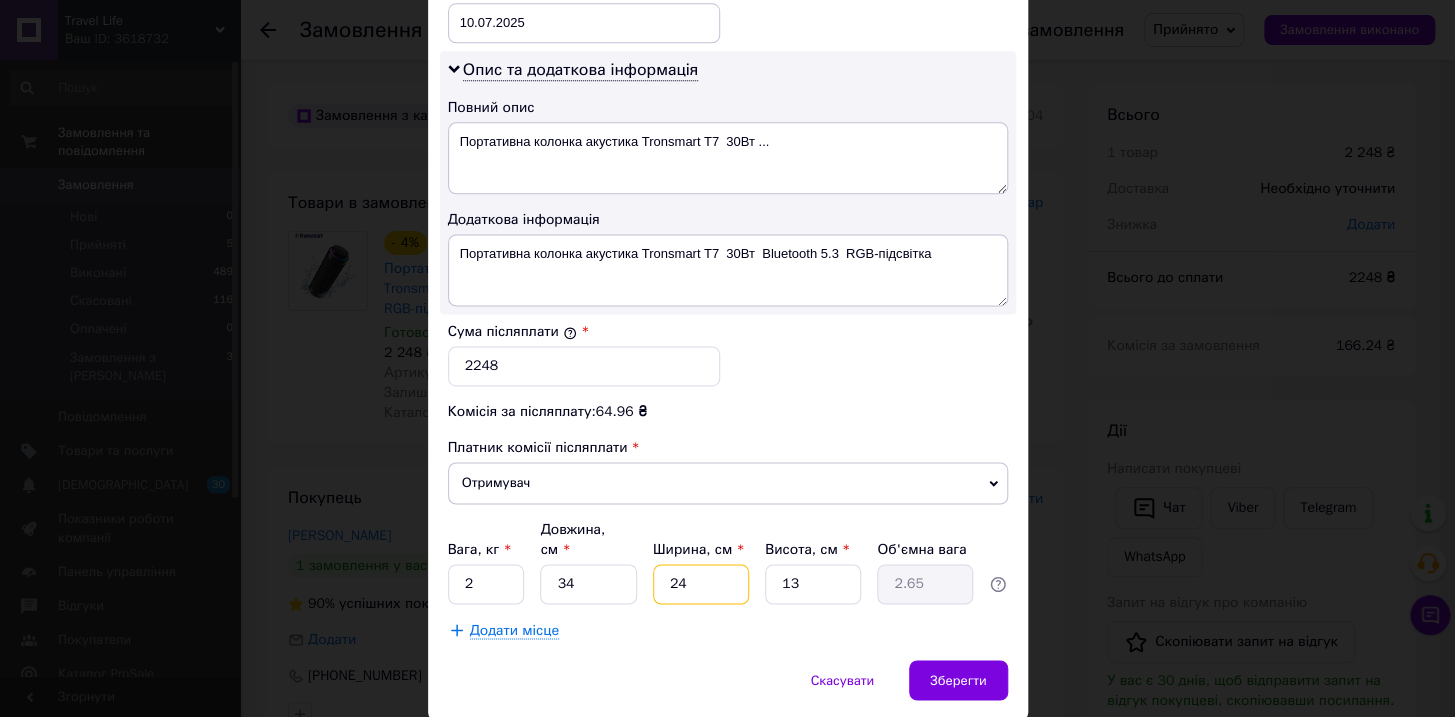 type on "24" 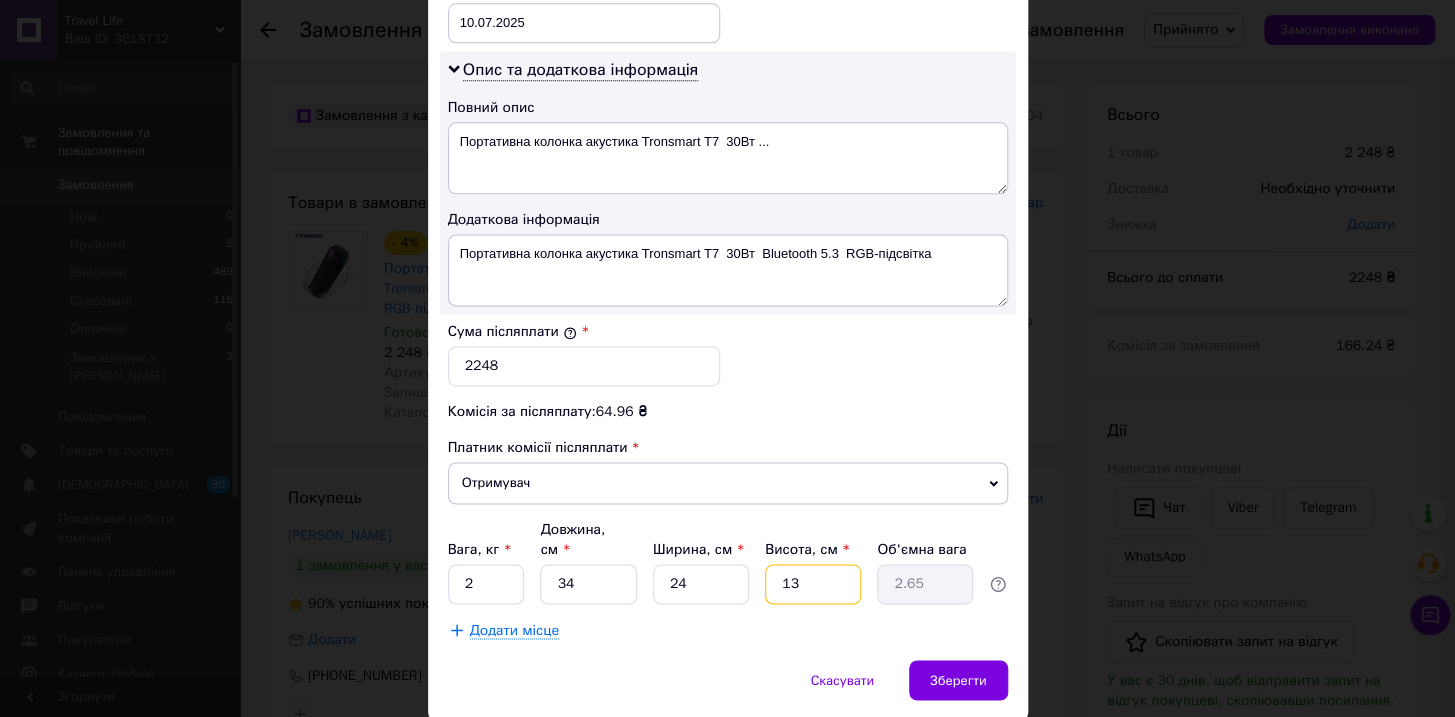 click on "13" at bounding box center (813, 584) 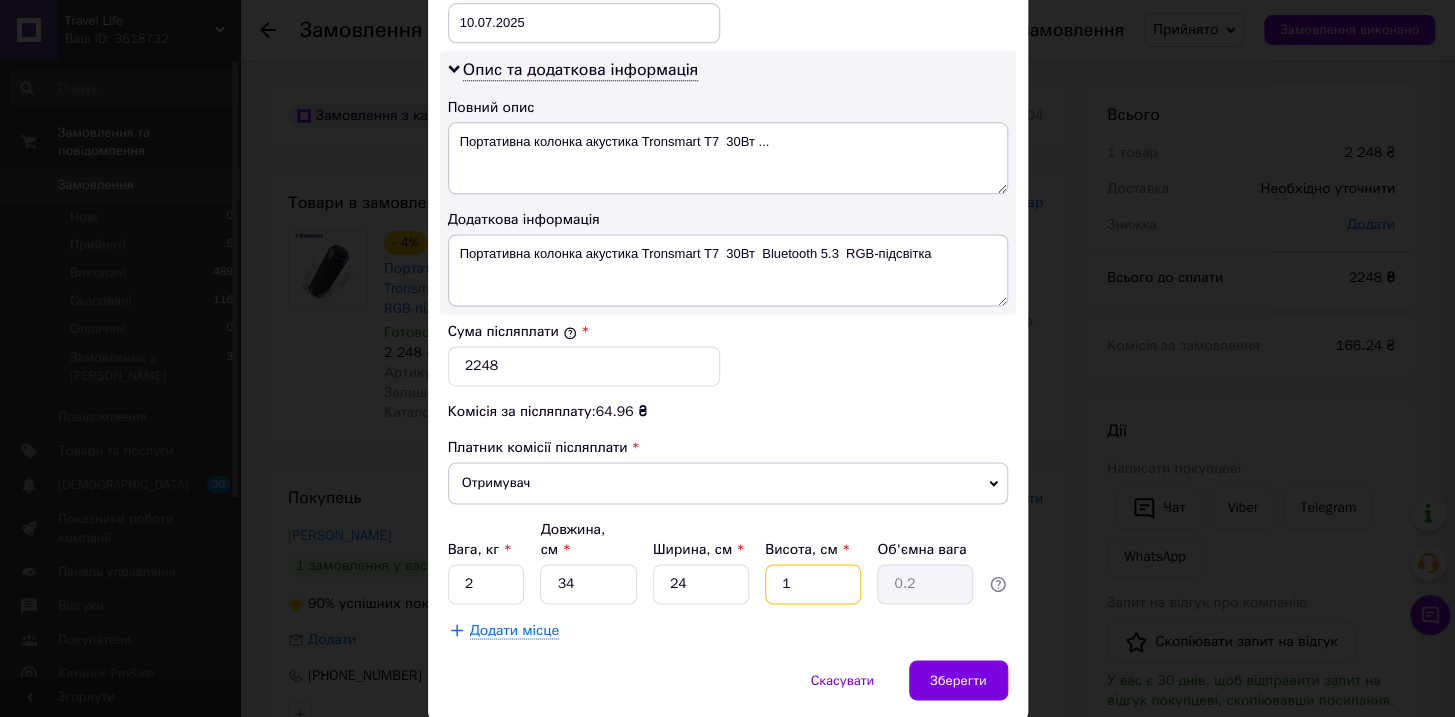 type 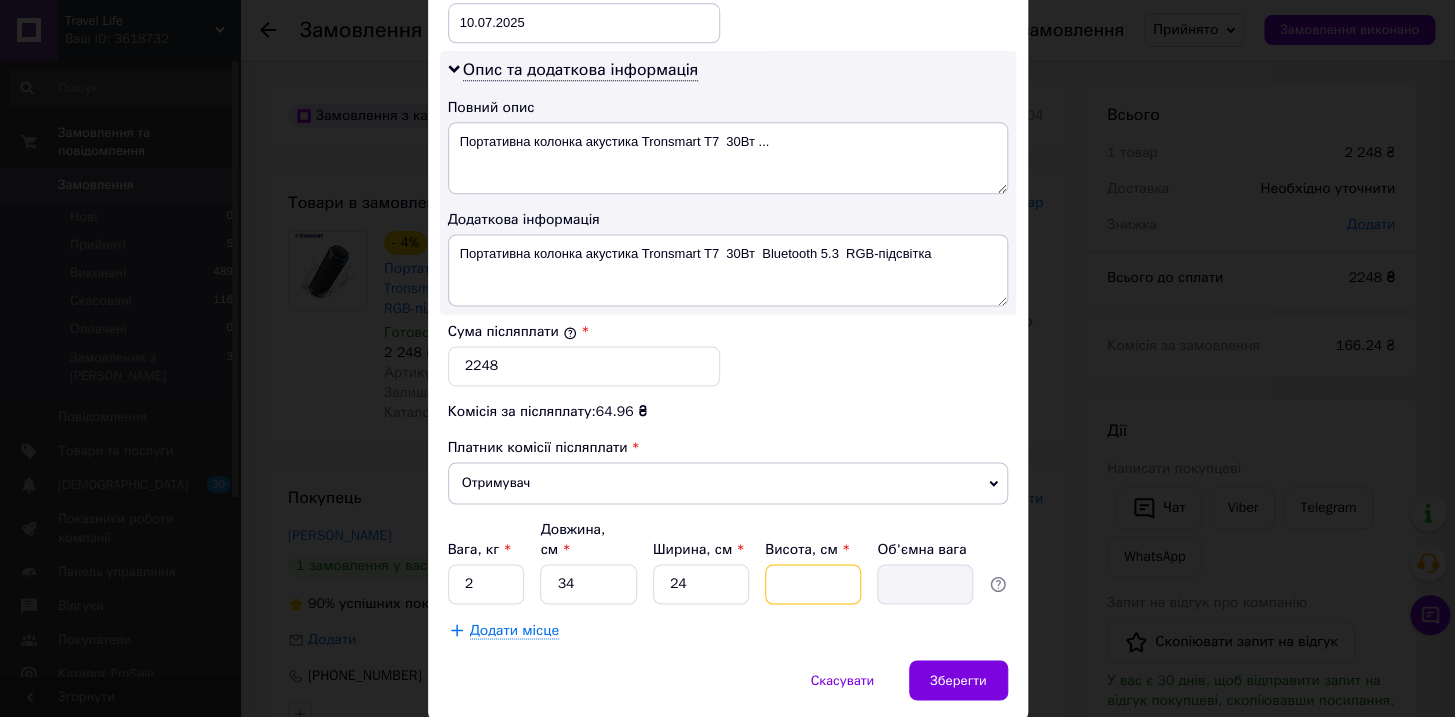type on "9" 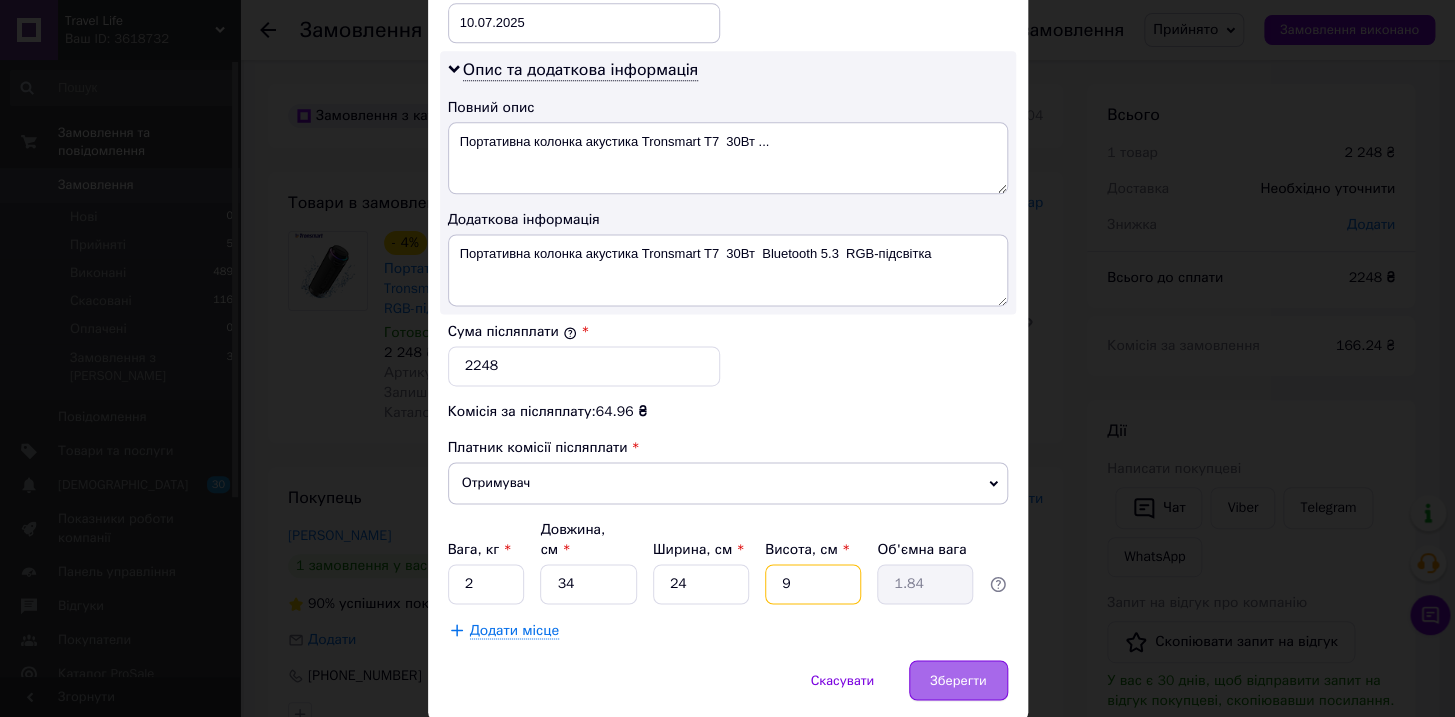 type on "9" 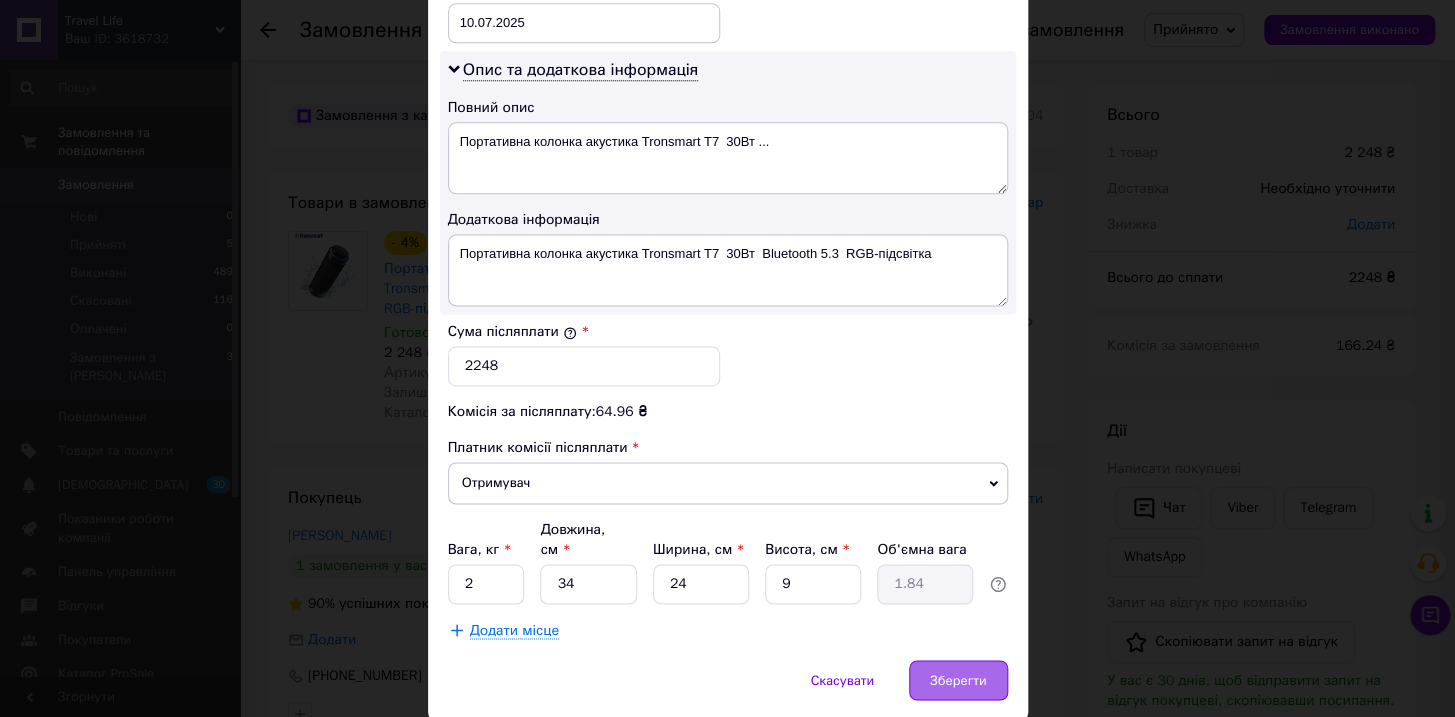 click on "Зберегти" at bounding box center [958, 680] 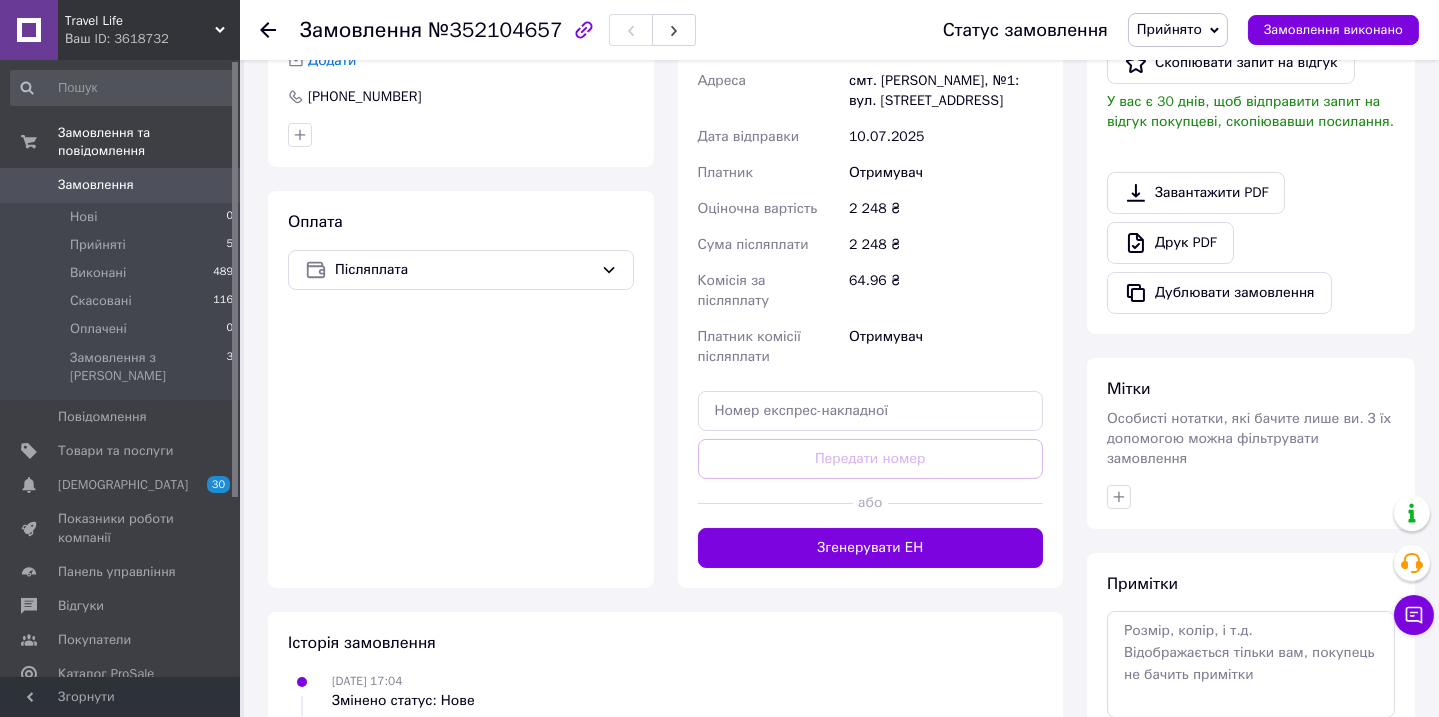 scroll, scrollTop: 545, scrollLeft: 0, axis: vertical 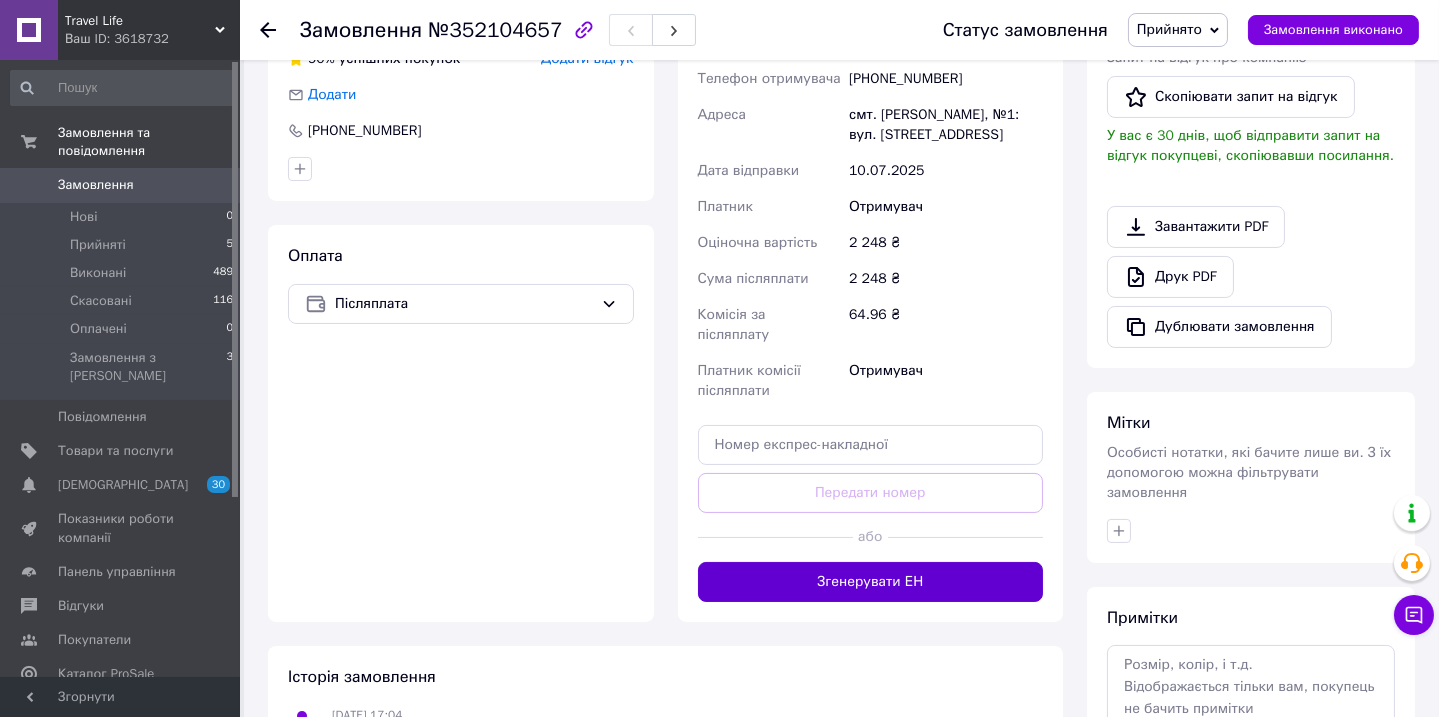 click on "Згенерувати ЕН" at bounding box center (871, 582) 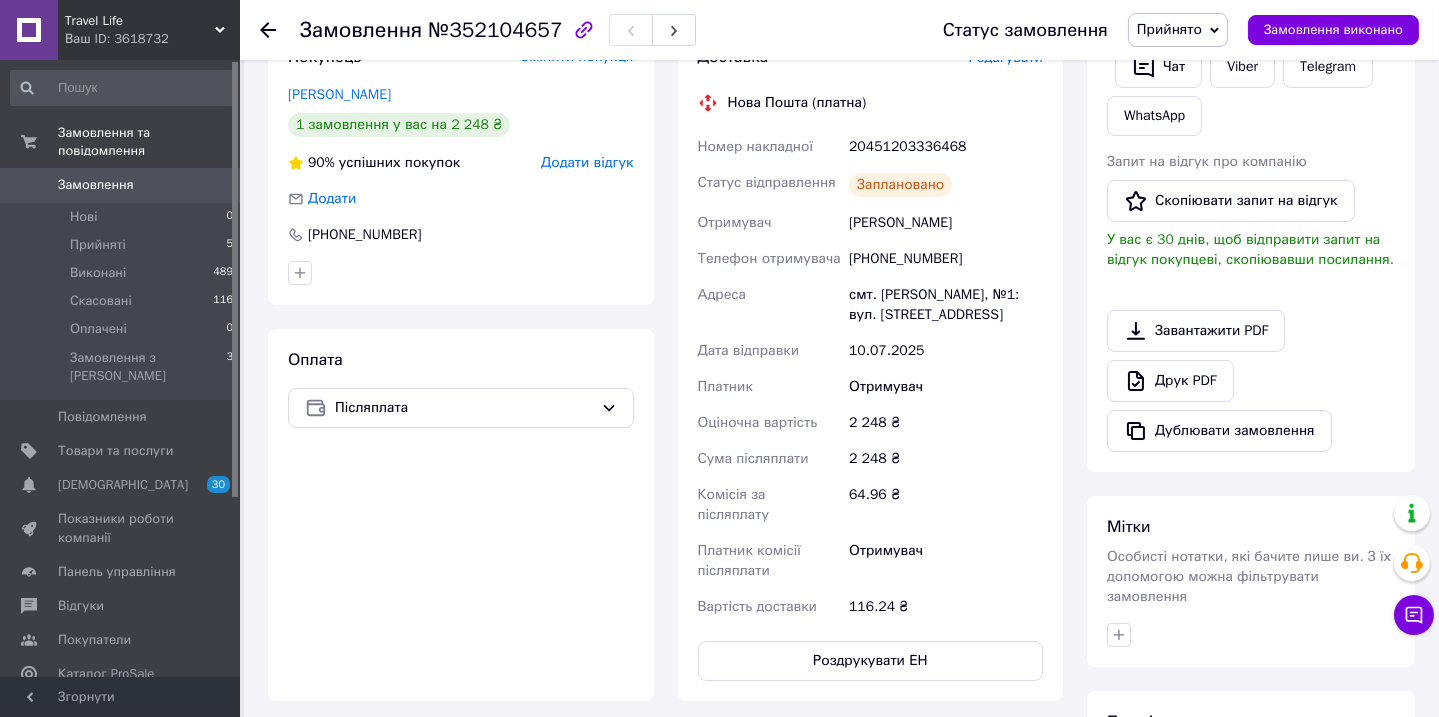 scroll, scrollTop: 337, scrollLeft: 0, axis: vertical 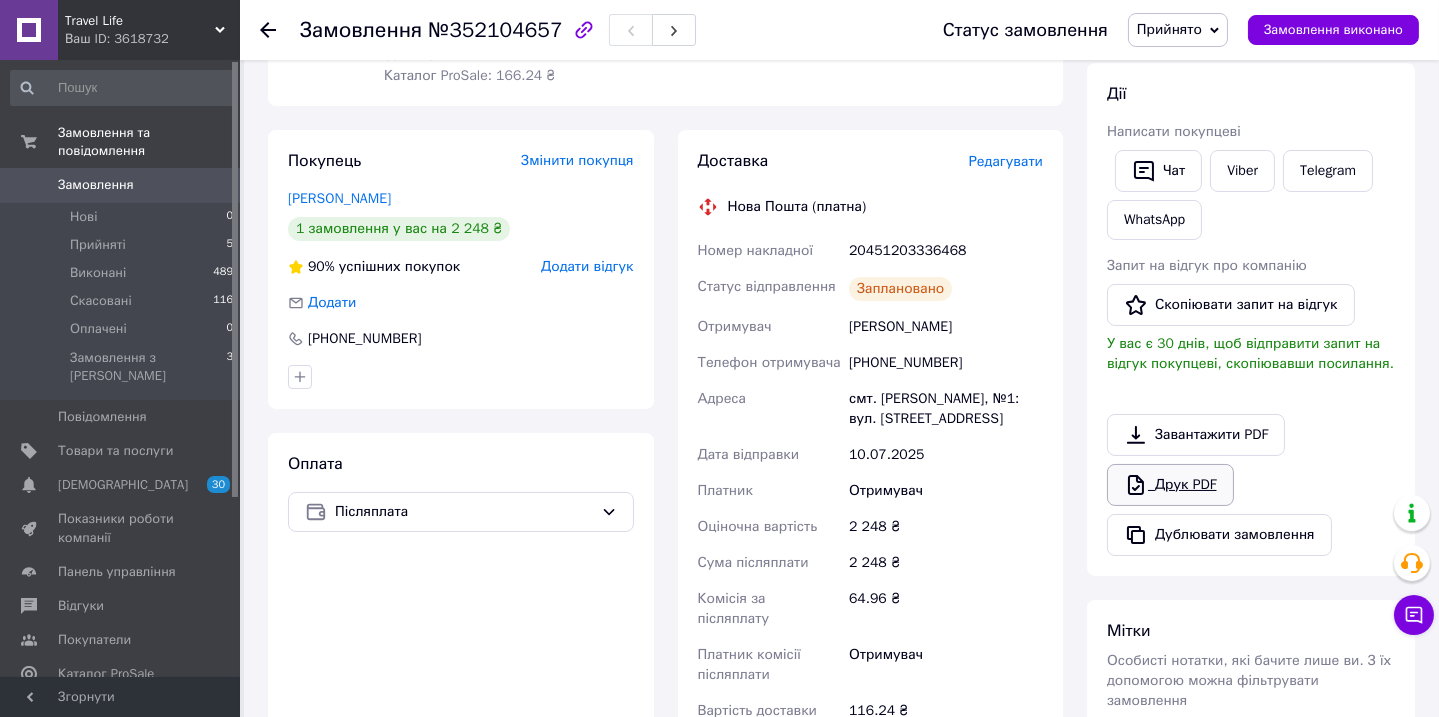 click on "Друк PDF" at bounding box center [1170, 485] 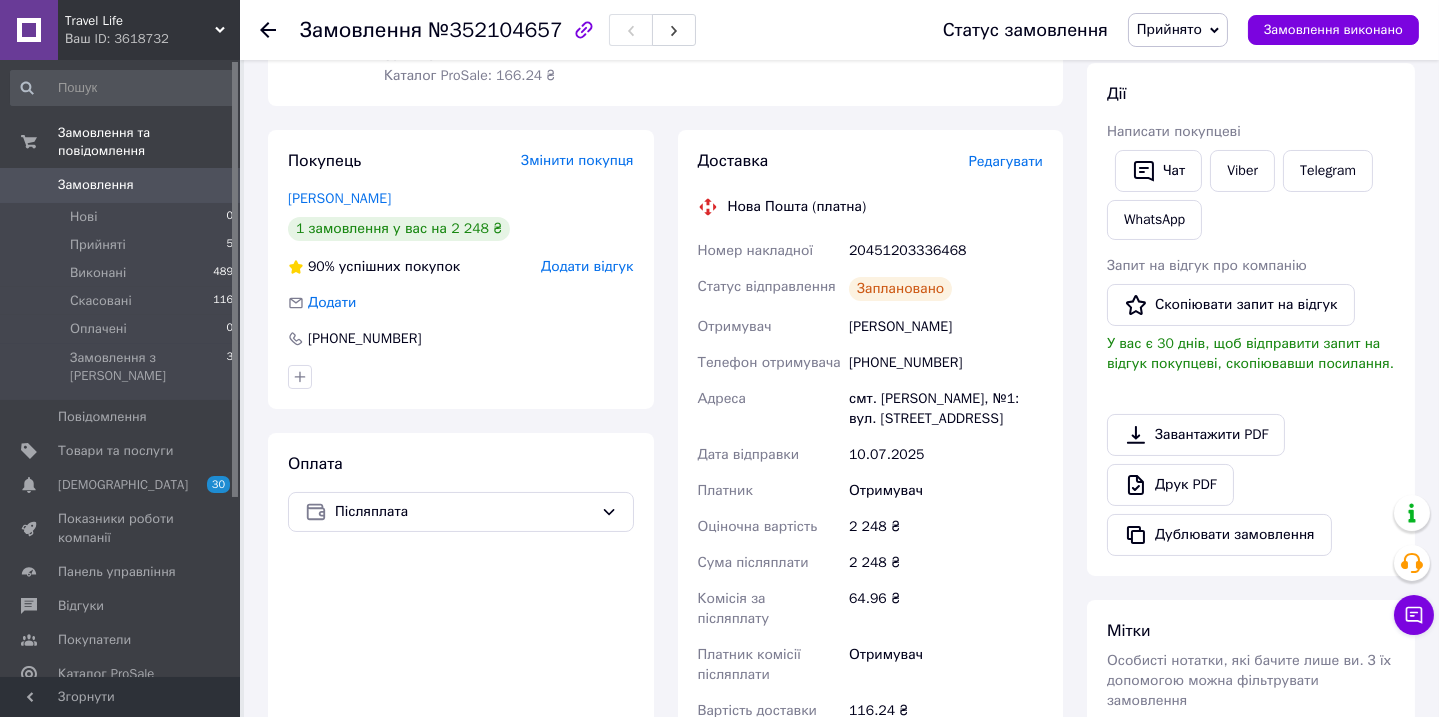 scroll, scrollTop: 0, scrollLeft: 0, axis: both 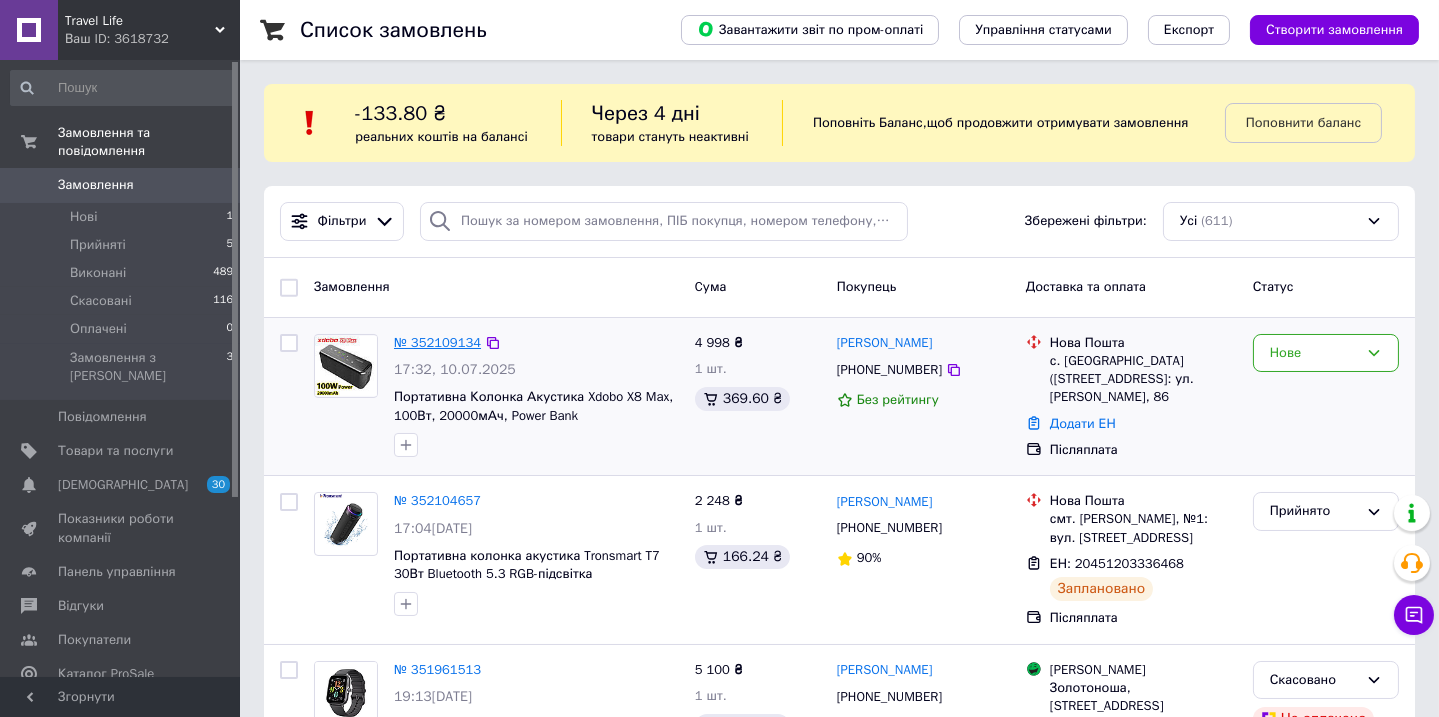 click on "№ 352109134" at bounding box center [437, 342] 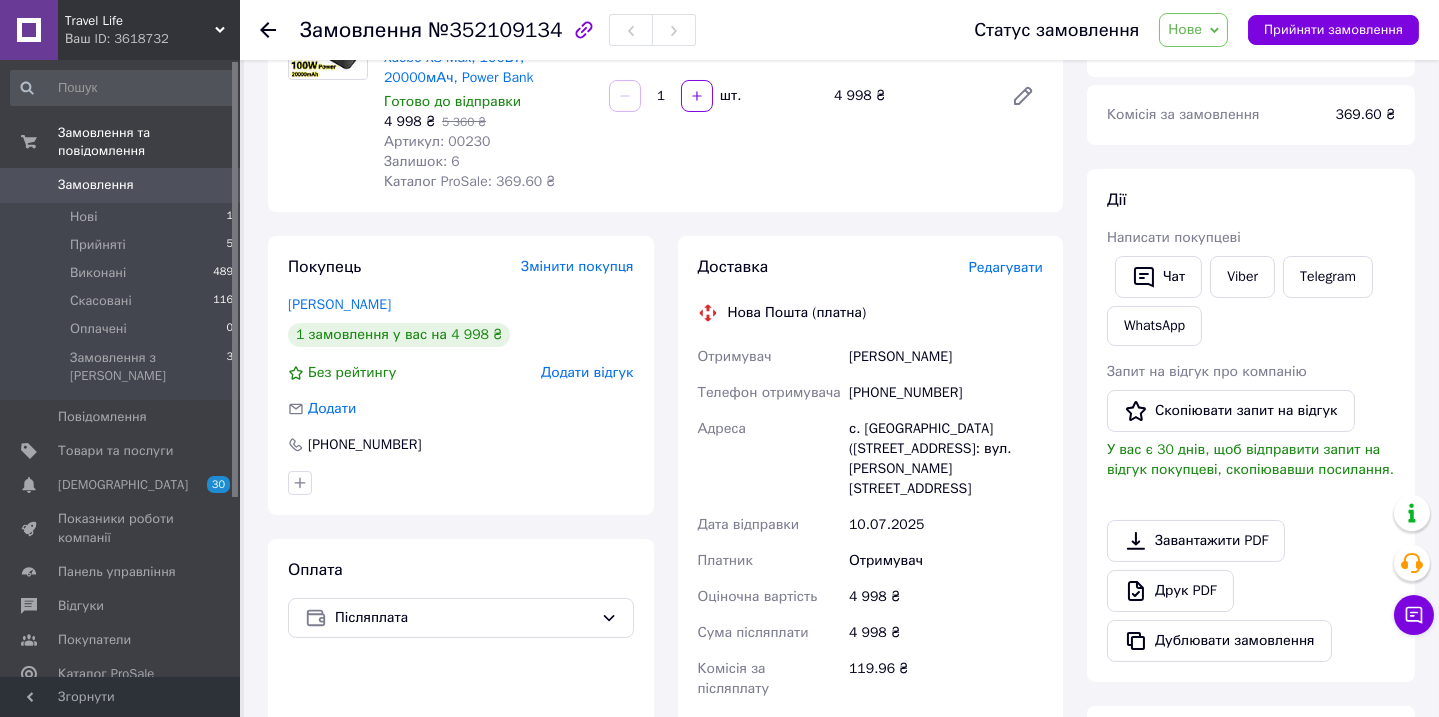 scroll, scrollTop: 0, scrollLeft: 0, axis: both 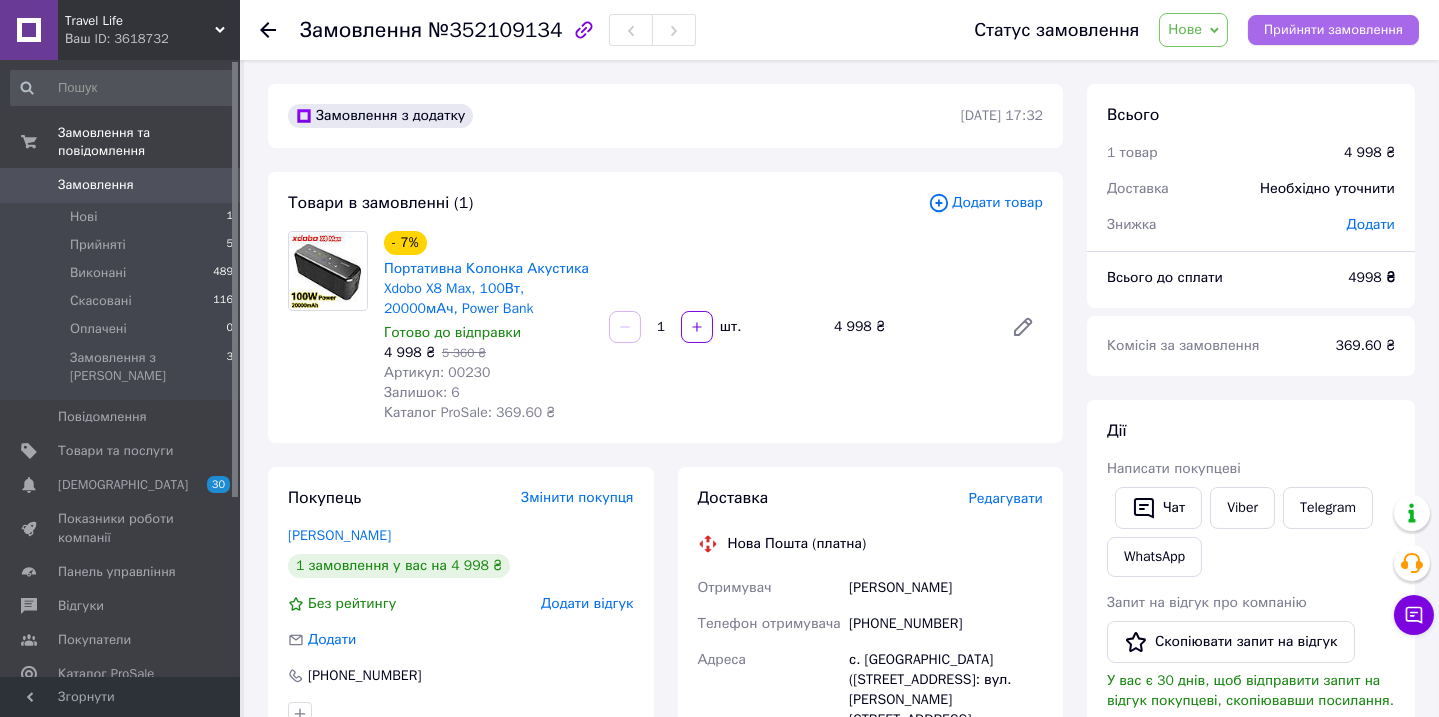click on "Прийняти замовлення" at bounding box center [1333, 30] 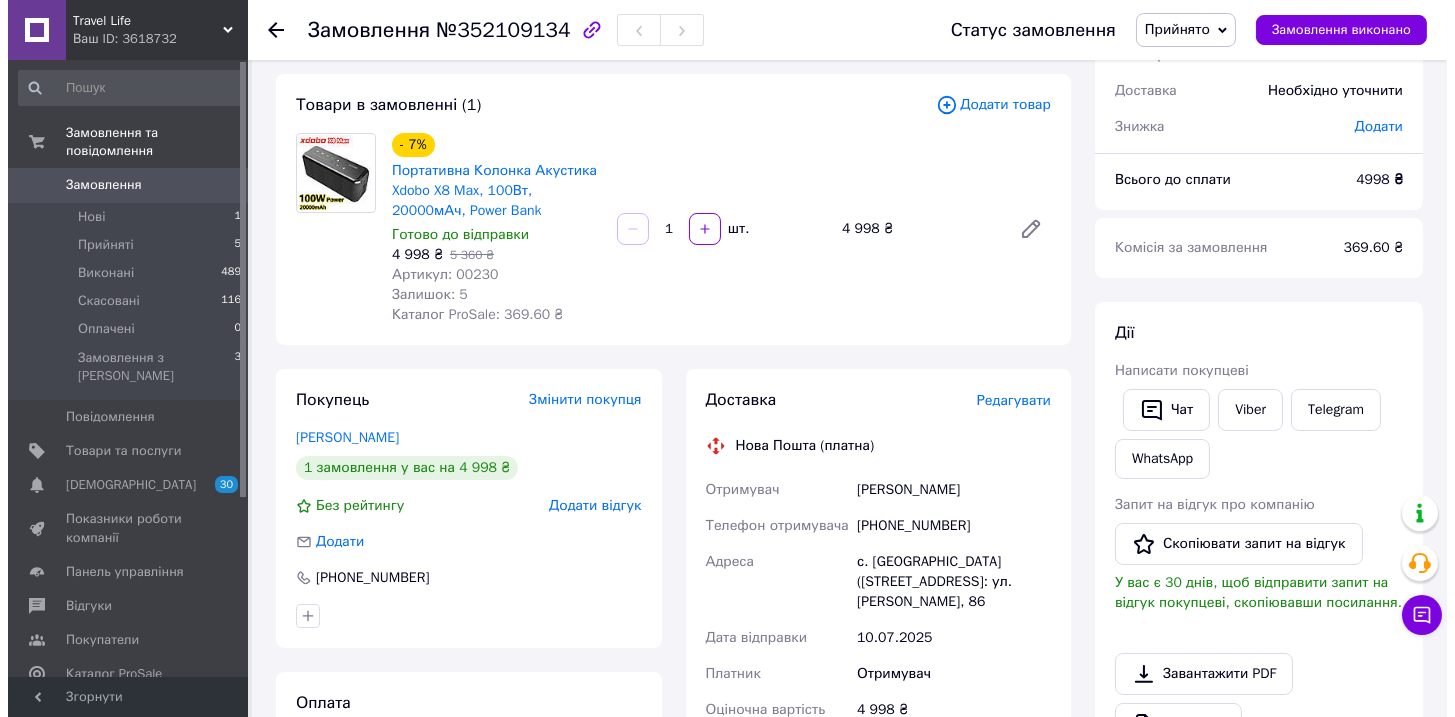 scroll, scrollTop: 272, scrollLeft: 0, axis: vertical 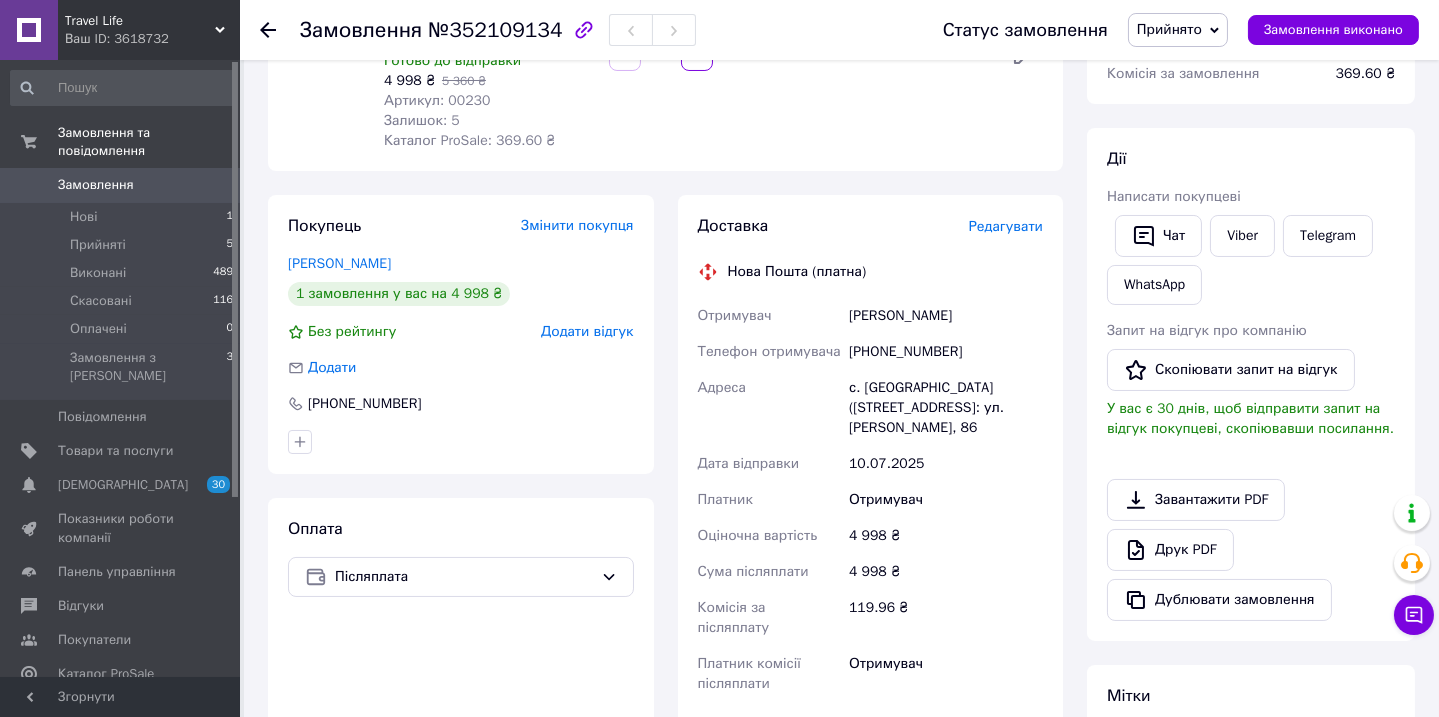 click on "Редагувати" at bounding box center [1006, 226] 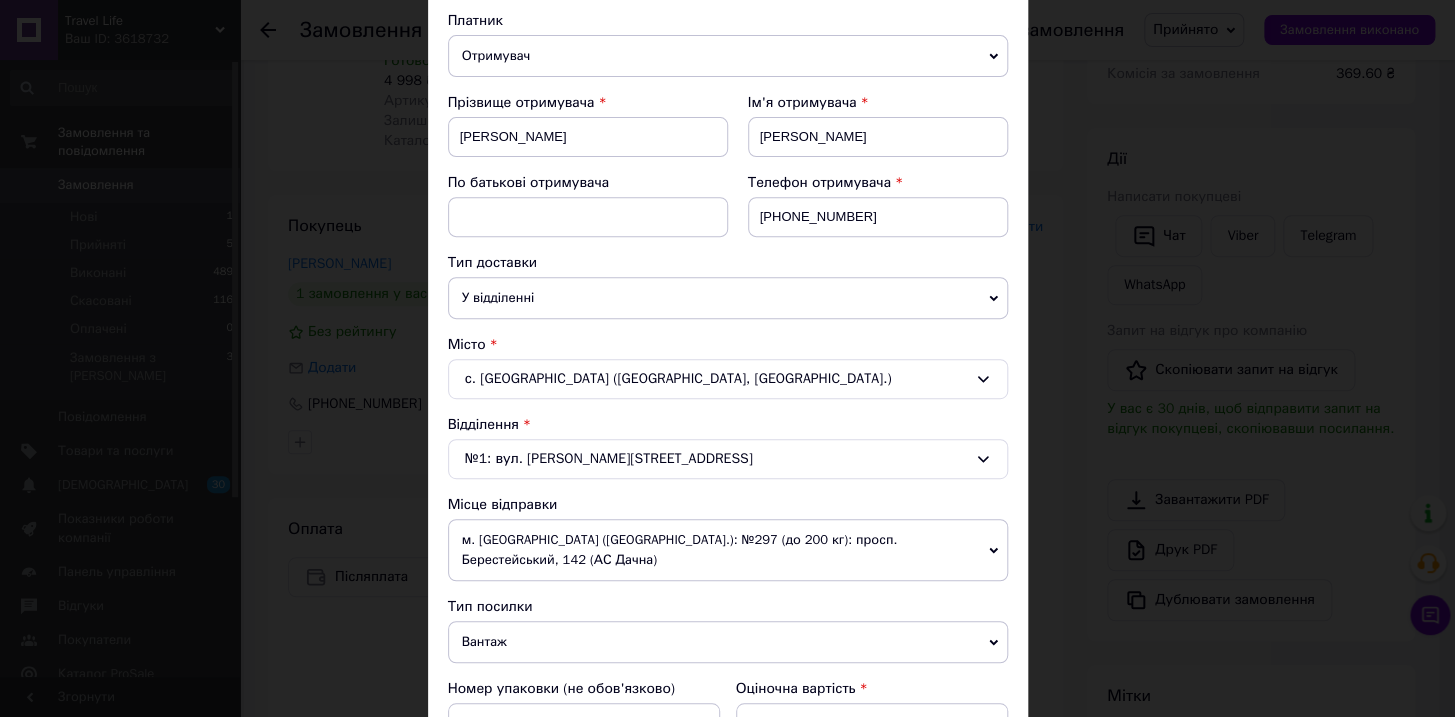 scroll, scrollTop: 272, scrollLeft: 0, axis: vertical 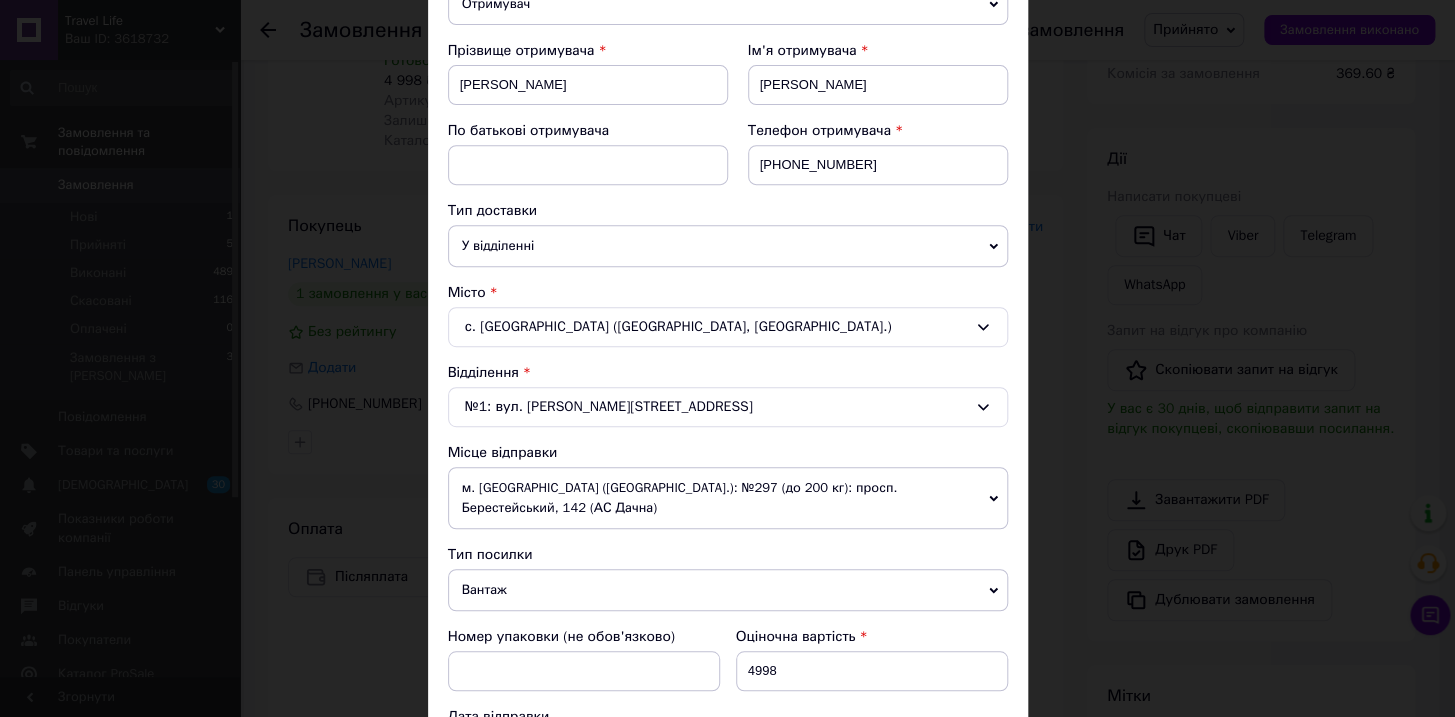 click on "м. Київ (Київська обл.): №297 (до 200 кг): просп. Берестейський, 142 (АС Дачна)" at bounding box center [728, 498] 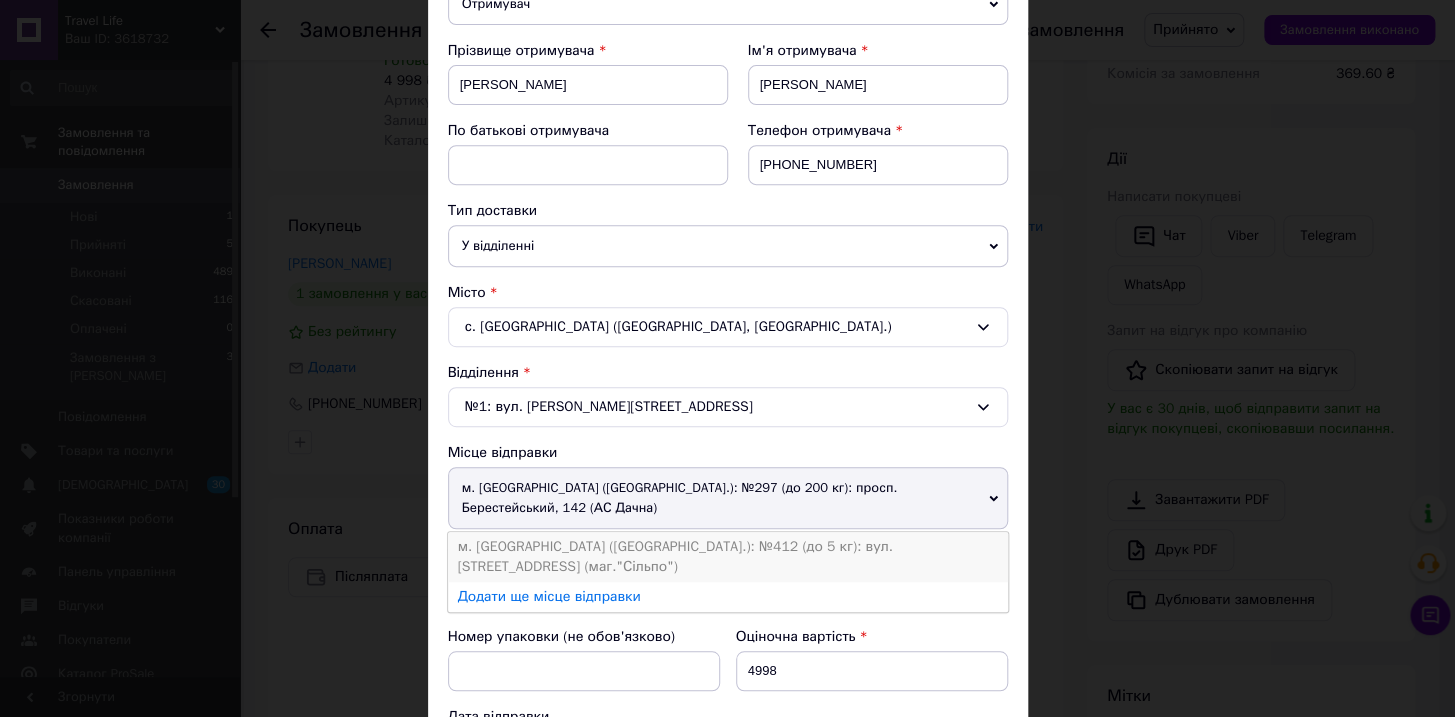 click on "м. Київ (Київська обл.): №412 (до 5 кг): вул. Чорнобильська, 3 (маг."Сільпо")" at bounding box center [728, 557] 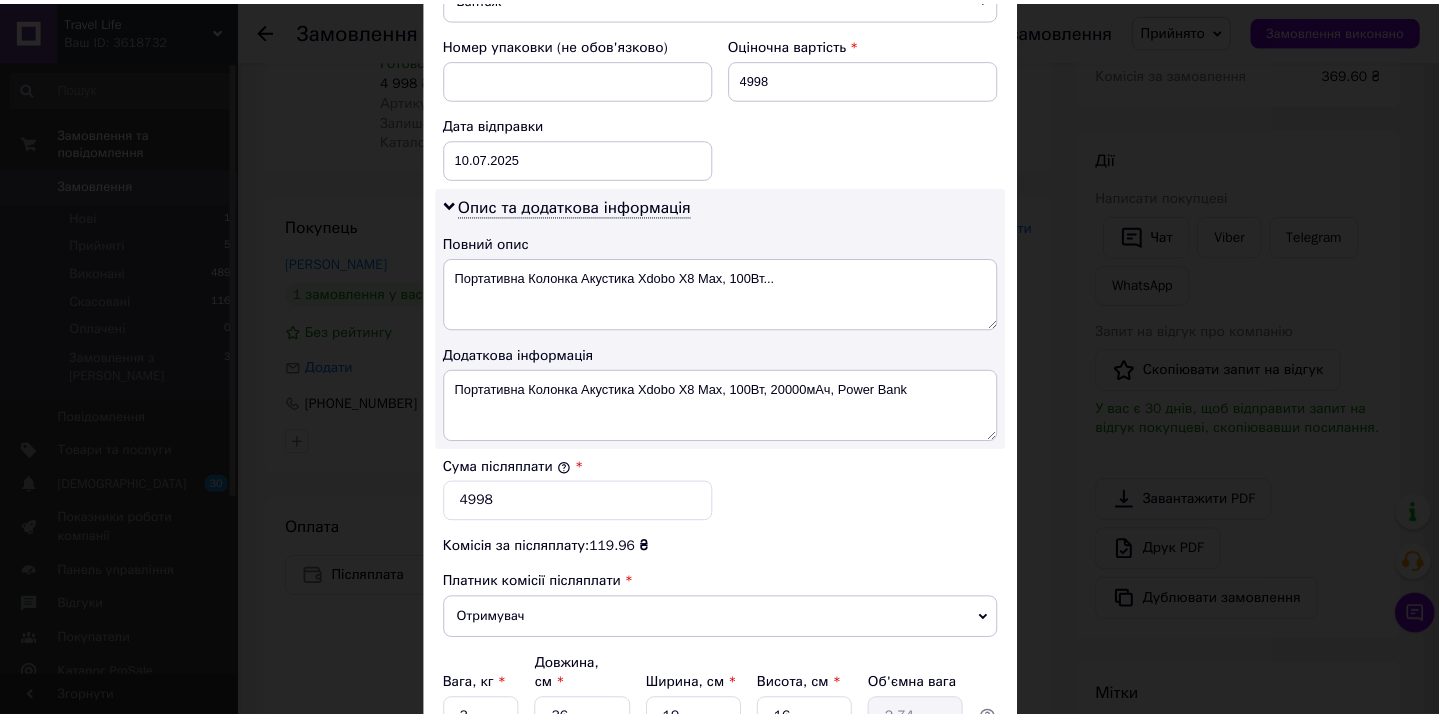 scroll, scrollTop: 1000, scrollLeft: 0, axis: vertical 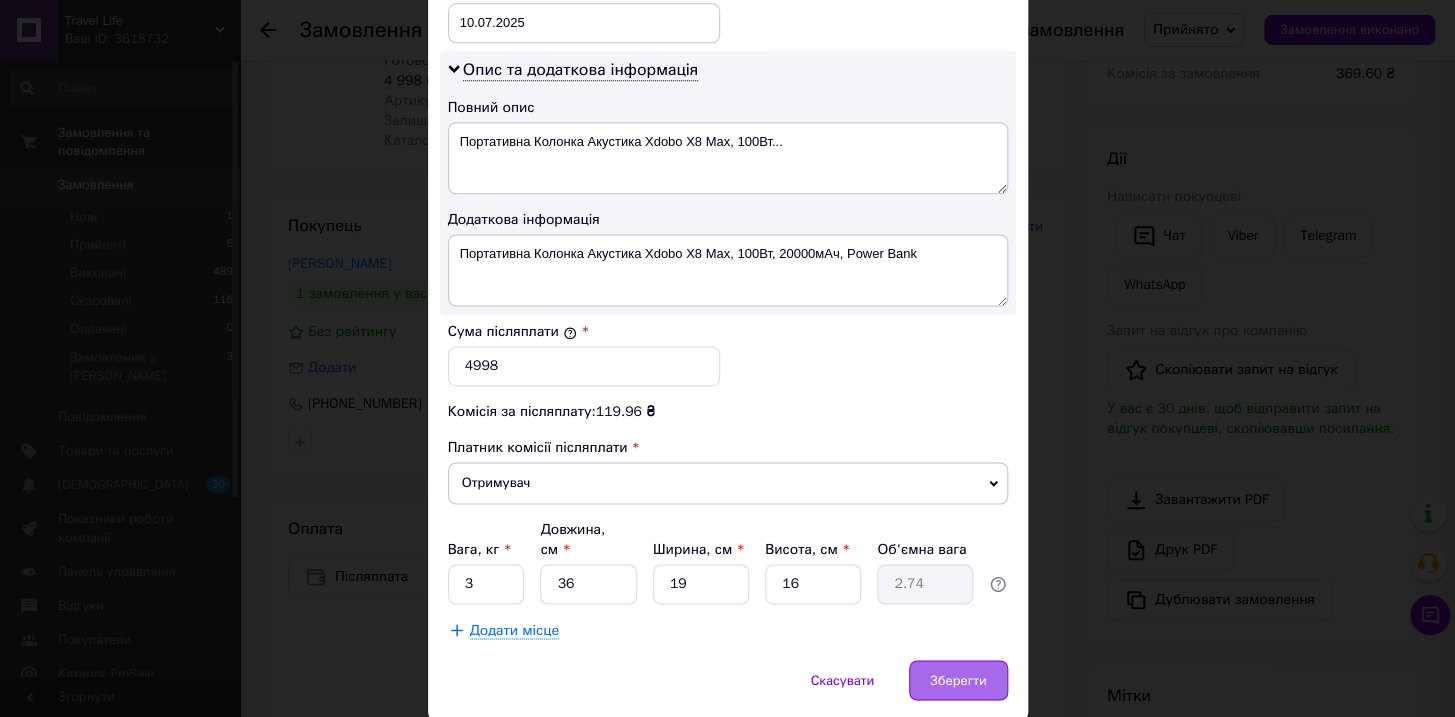 click on "Зберегти" at bounding box center (958, 680) 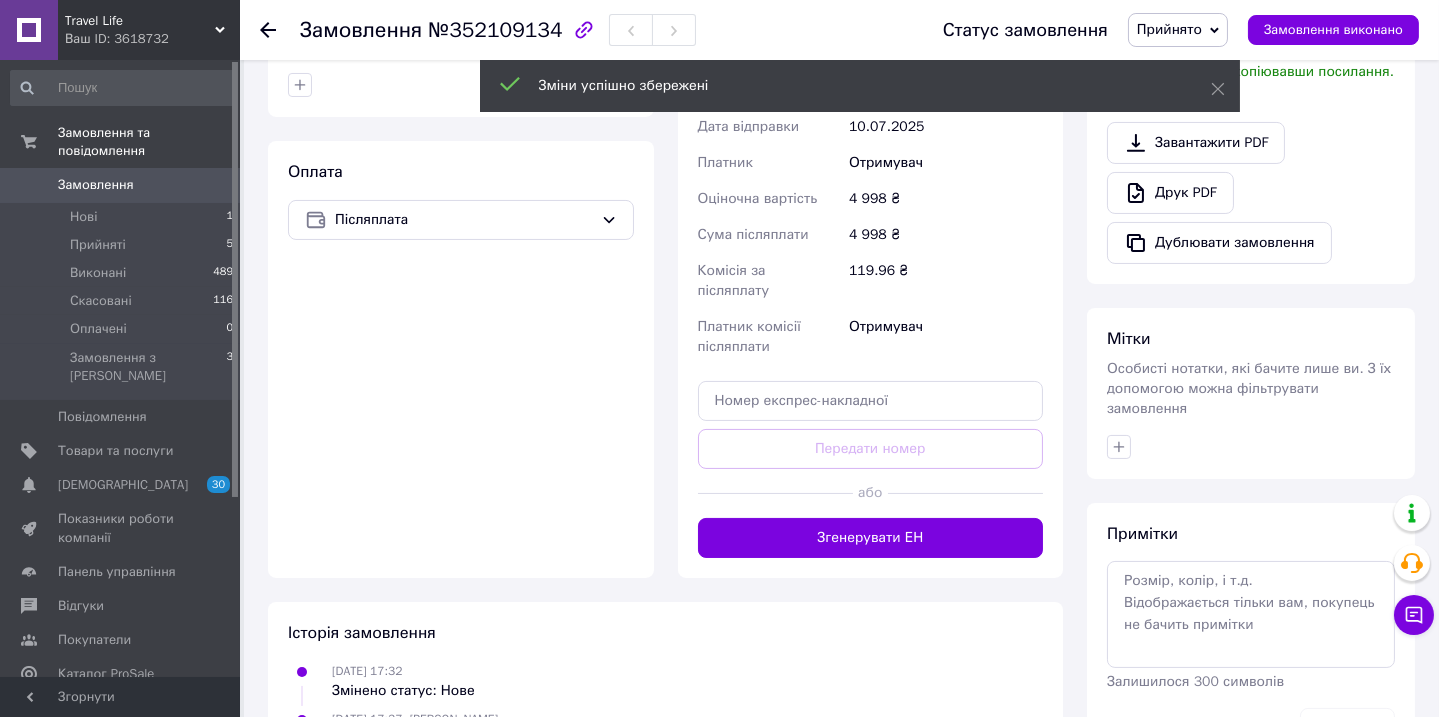 scroll, scrollTop: 636, scrollLeft: 0, axis: vertical 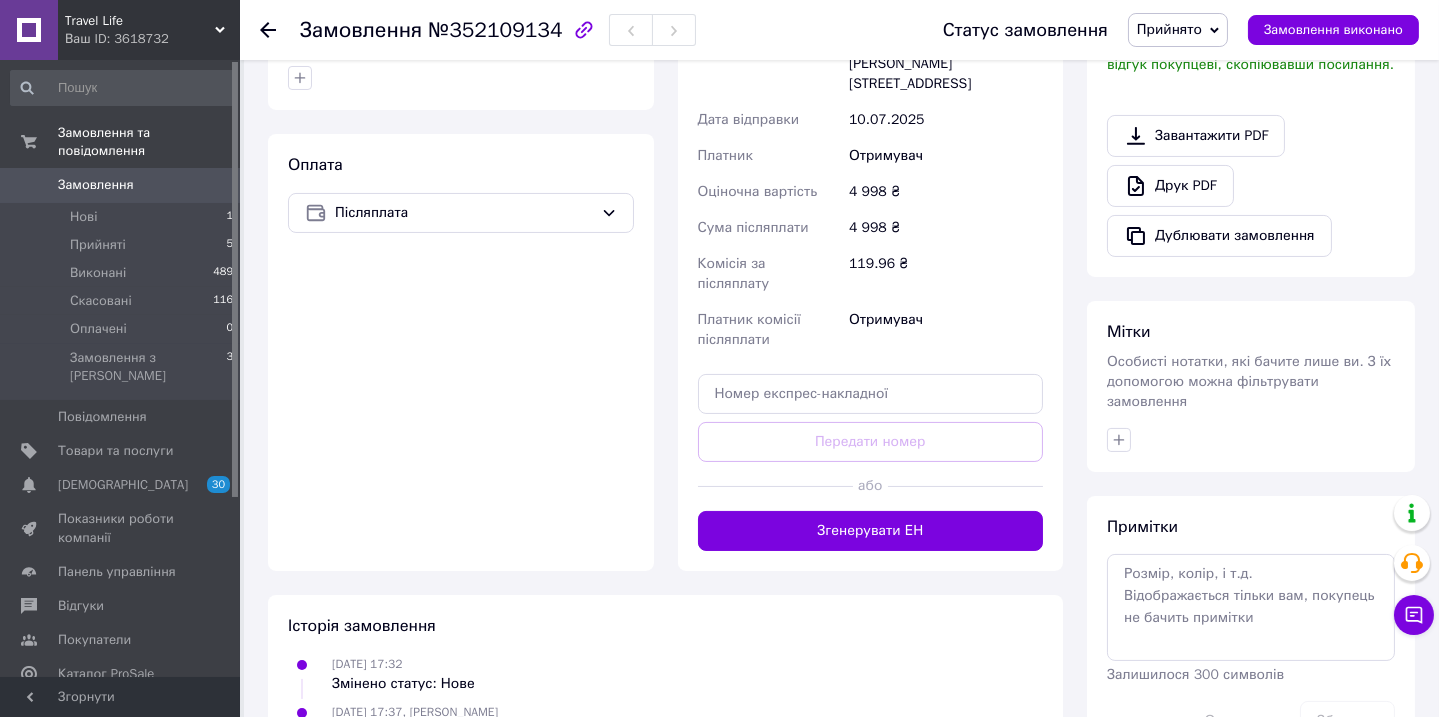 click on "Згенерувати ЕН" at bounding box center (871, 531) 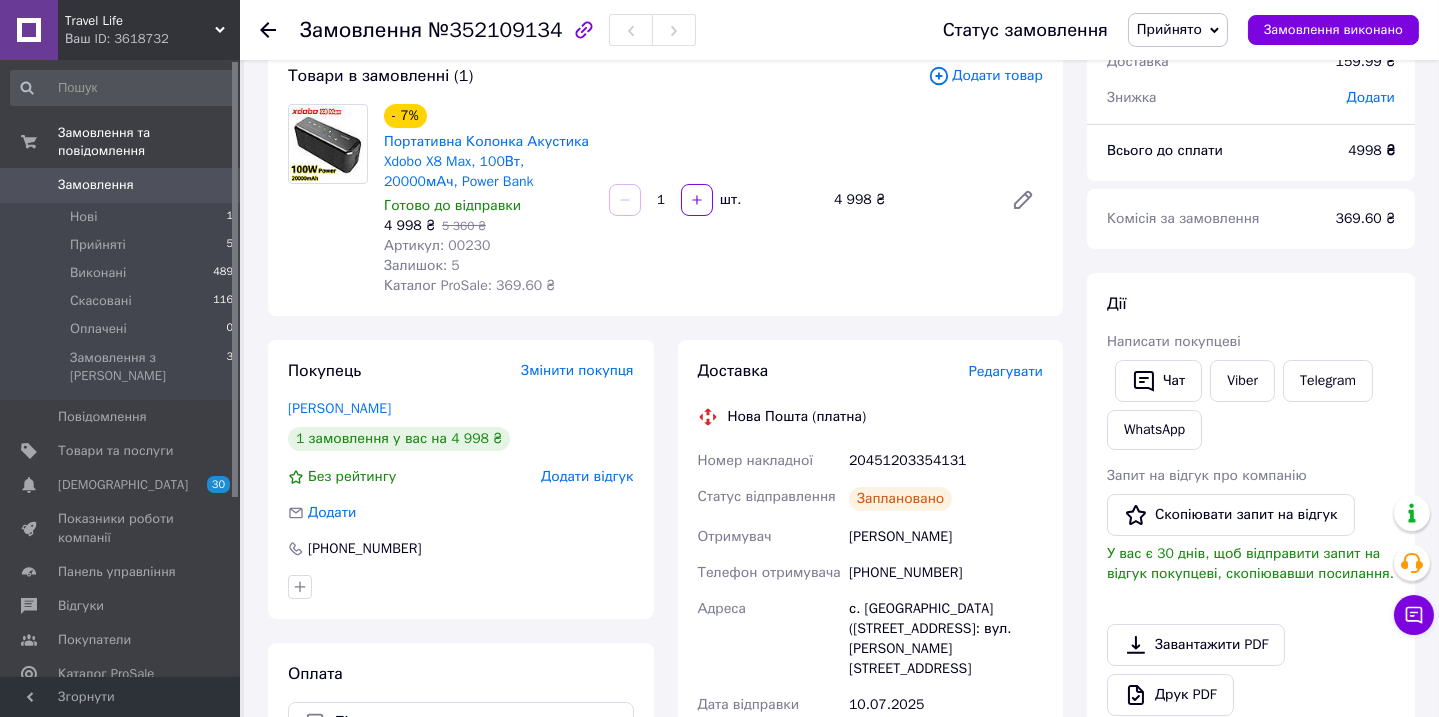 scroll, scrollTop: 195, scrollLeft: 0, axis: vertical 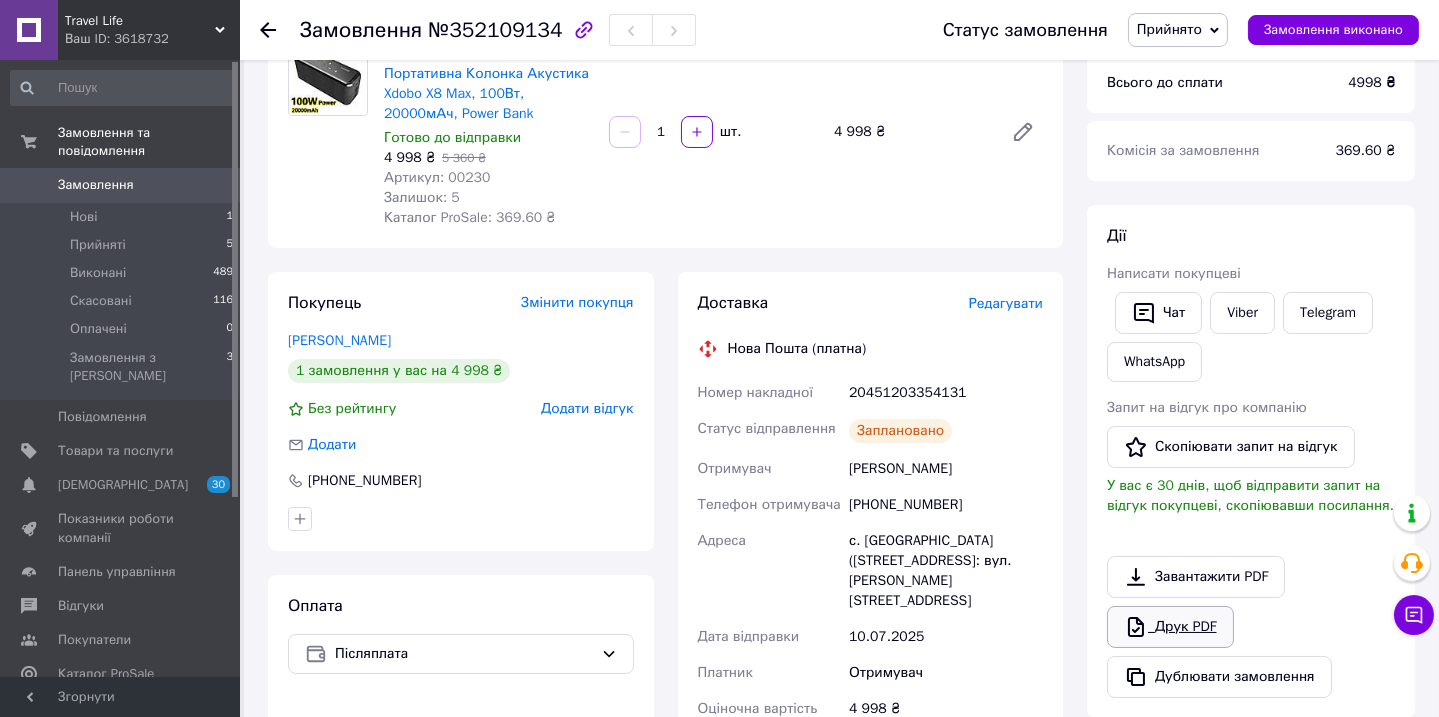 click on "Друк PDF" at bounding box center [1170, 627] 